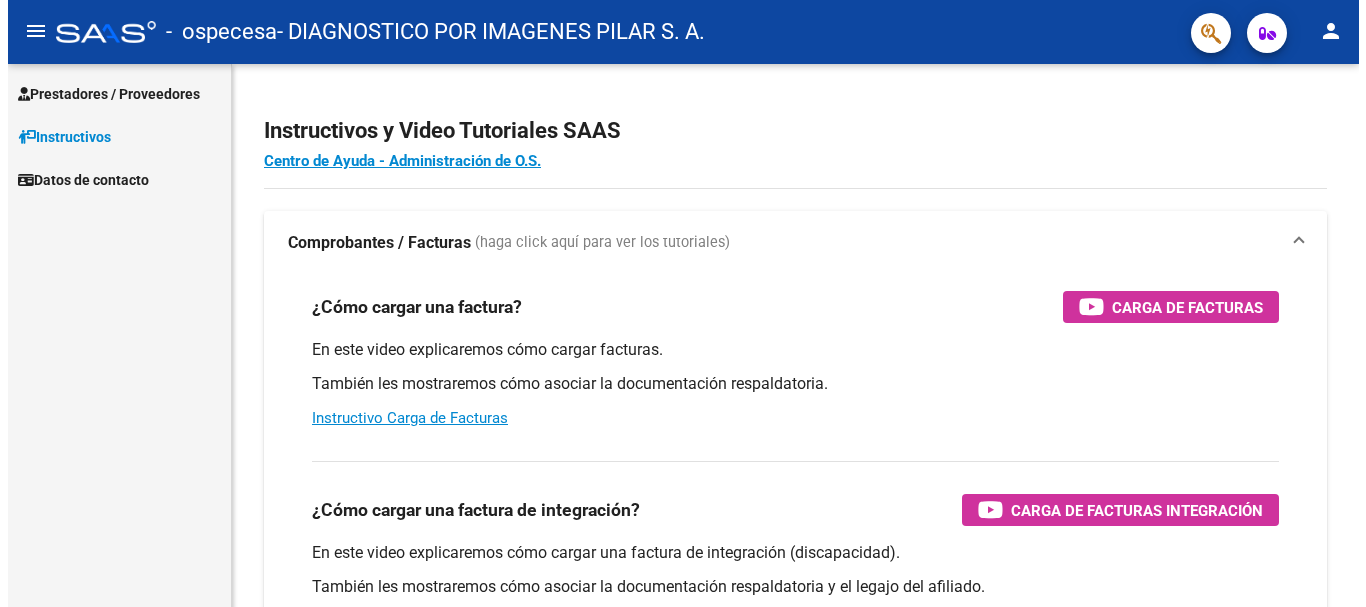 scroll, scrollTop: 0, scrollLeft: 0, axis: both 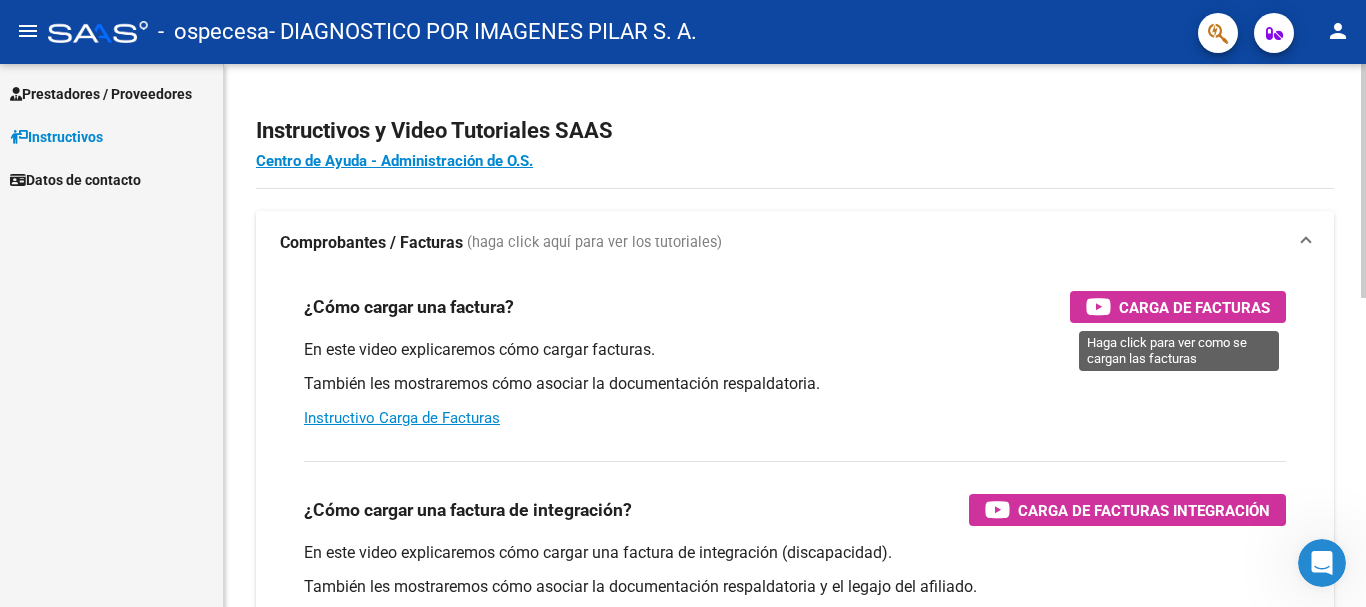 click on "Carga de Facturas" at bounding box center [1194, 307] 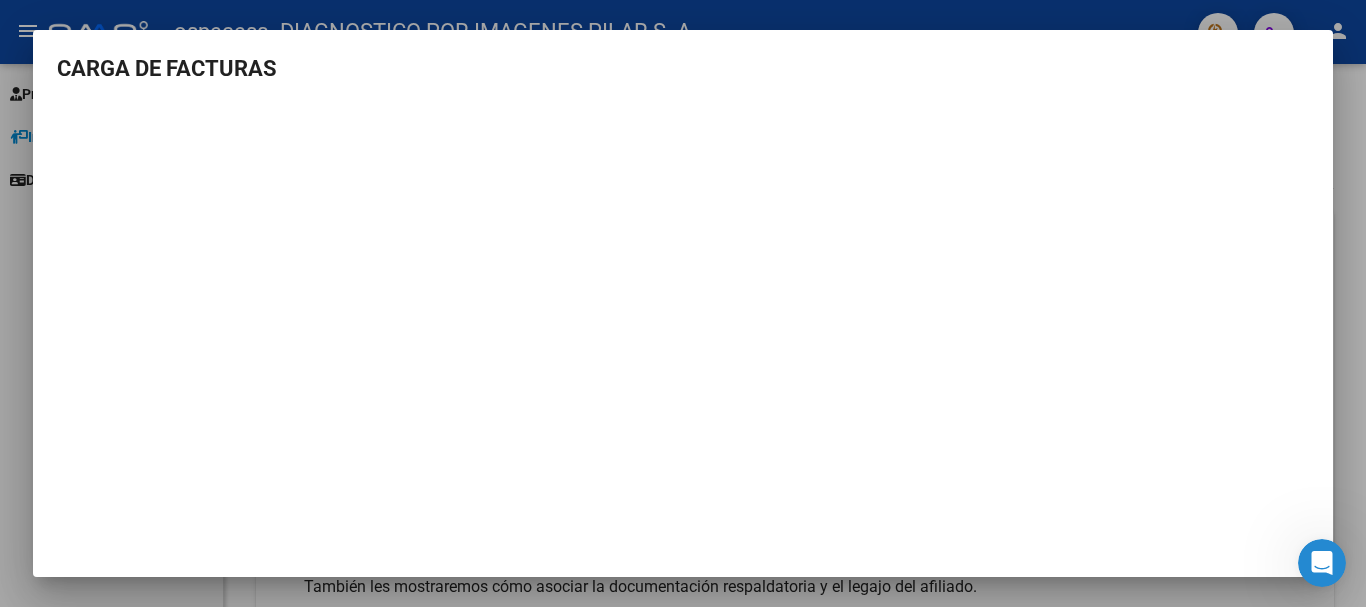 scroll, scrollTop: 0, scrollLeft: 0, axis: both 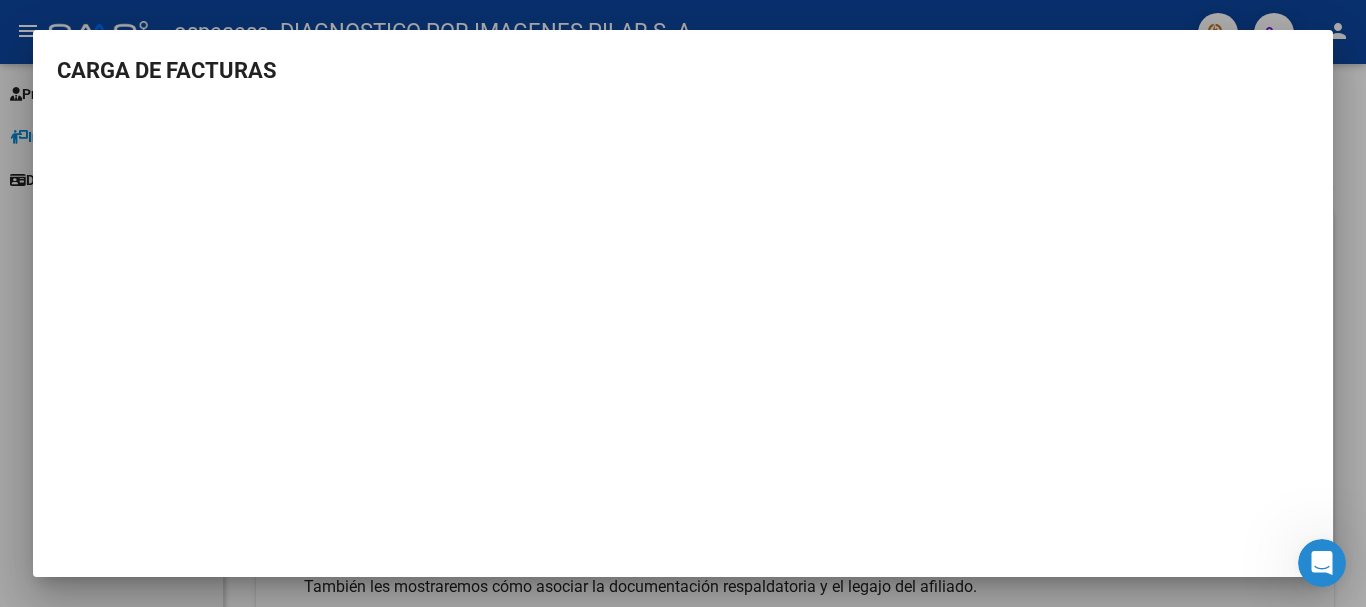 click on "CARGA DE FACTURAS" at bounding box center (683, 70) 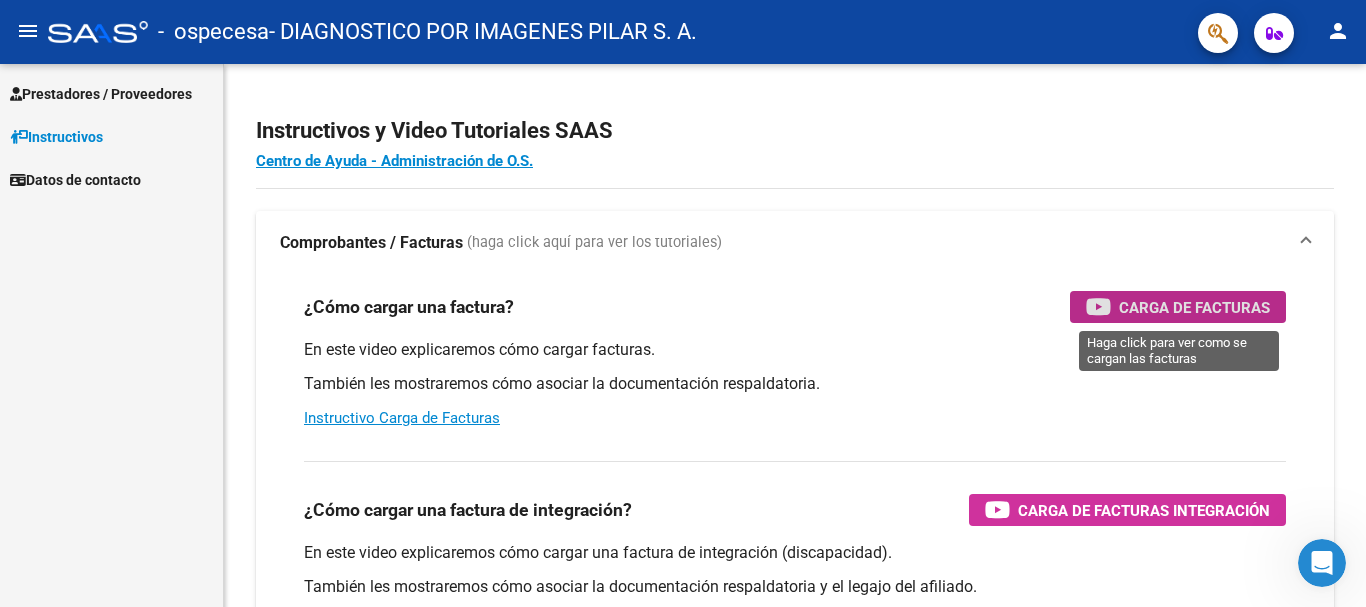 click on "Prestadores / Proveedores" at bounding box center (101, 94) 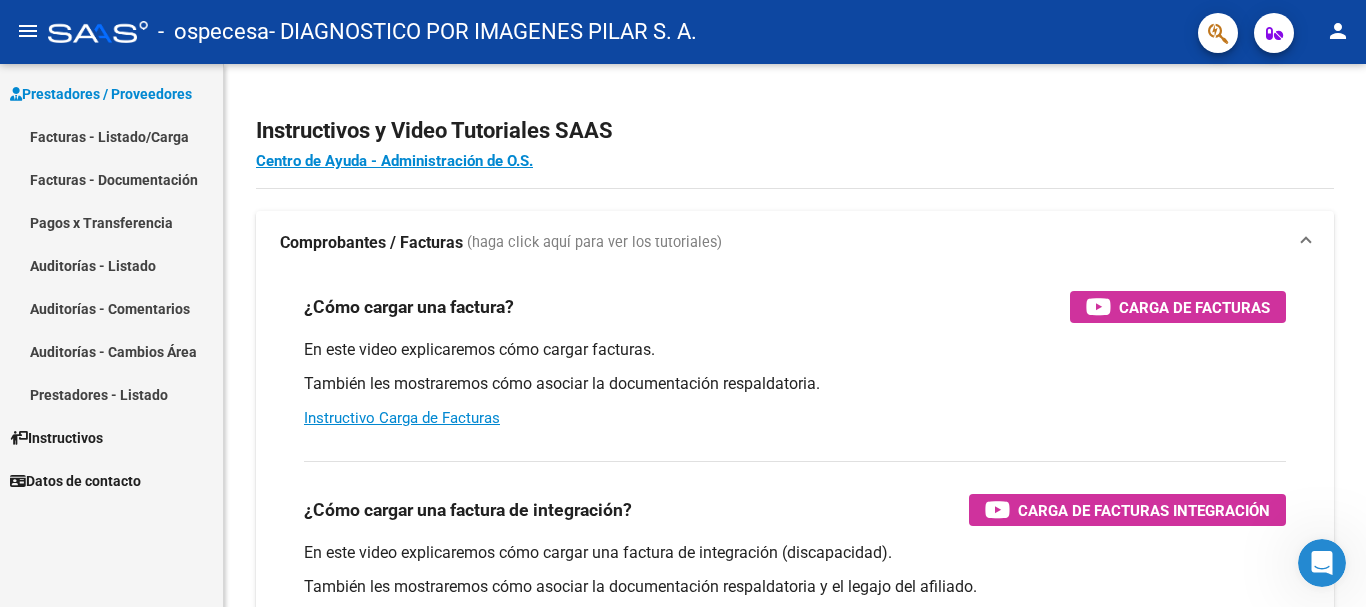 click on "Prestadores - Listado" at bounding box center (111, 394) 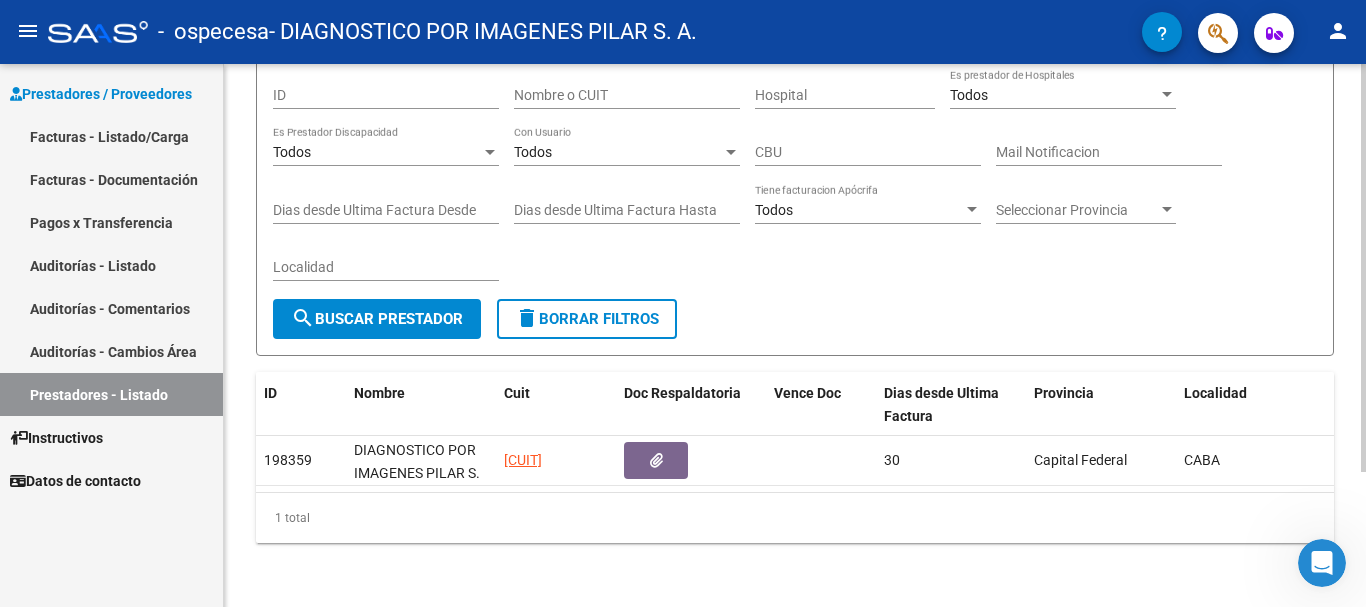 scroll, scrollTop: 179, scrollLeft: 0, axis: vertical 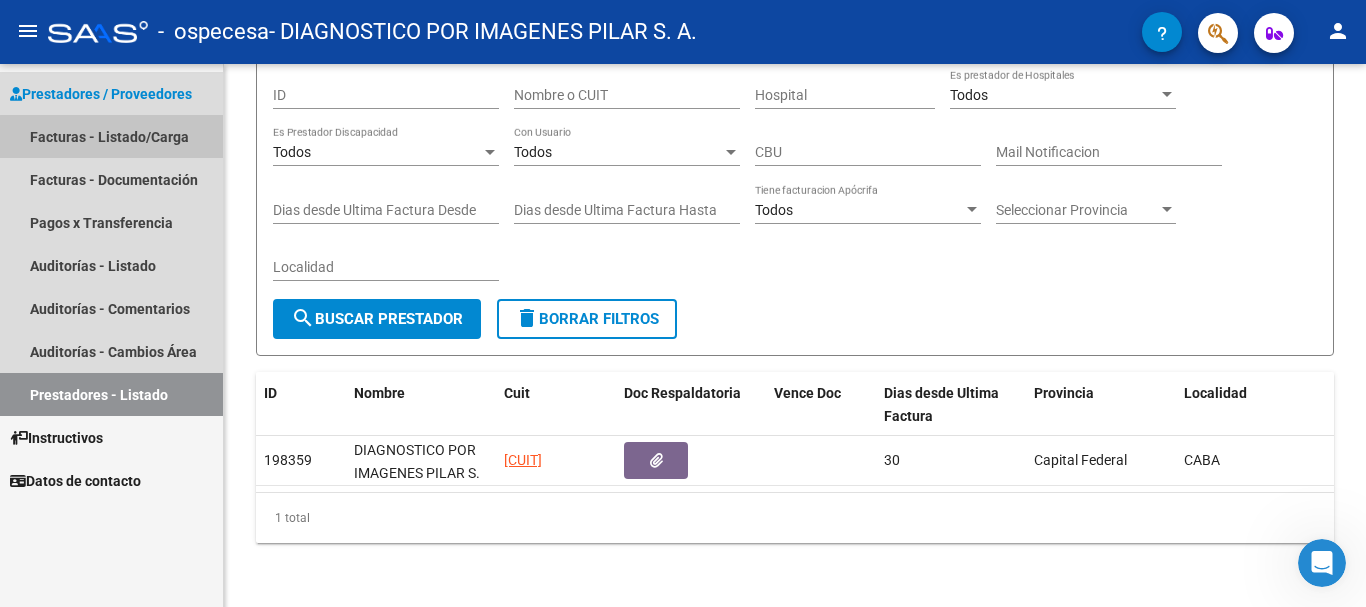 click on "Facturas - Listado/Carga" at bounding box center [111, 136] 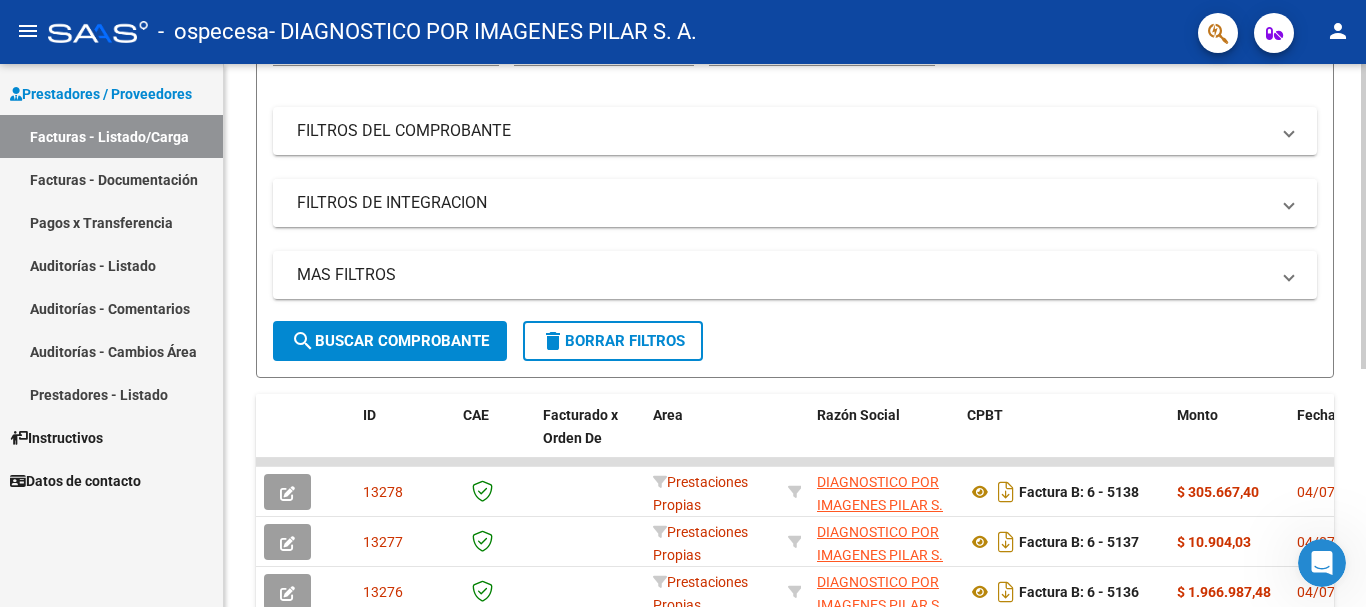 scroll, scrollTop: 300, scrollLeft: 0, axis: vertical 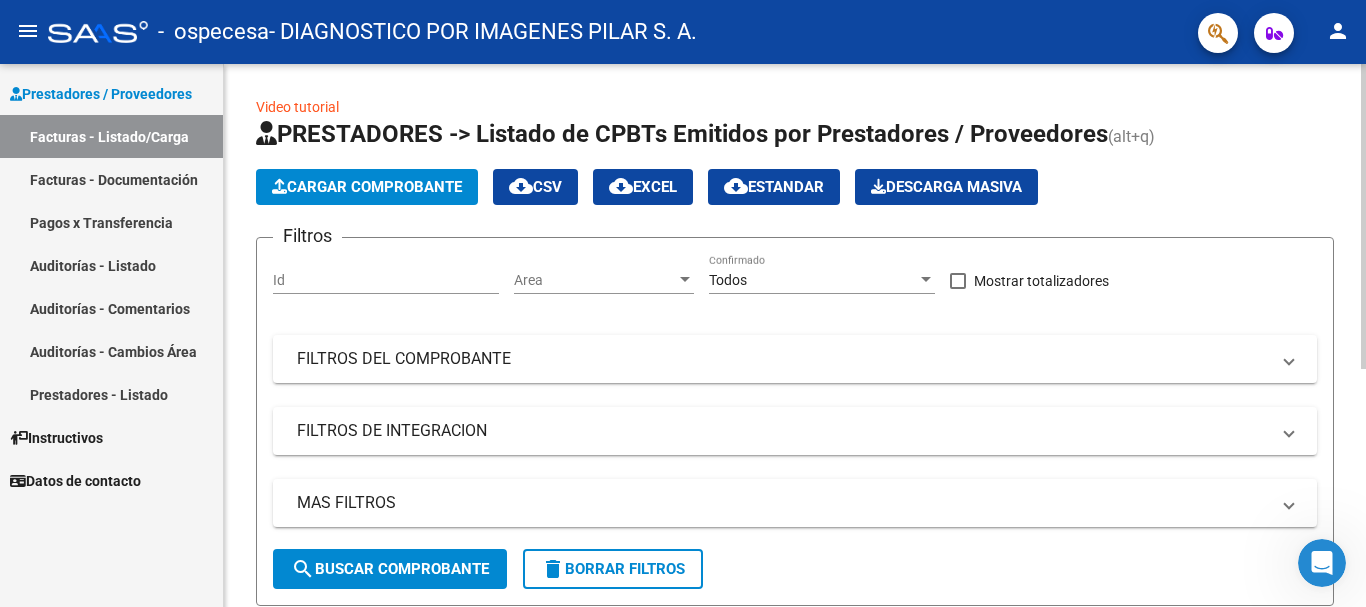 click on "Cargar Comprobante" 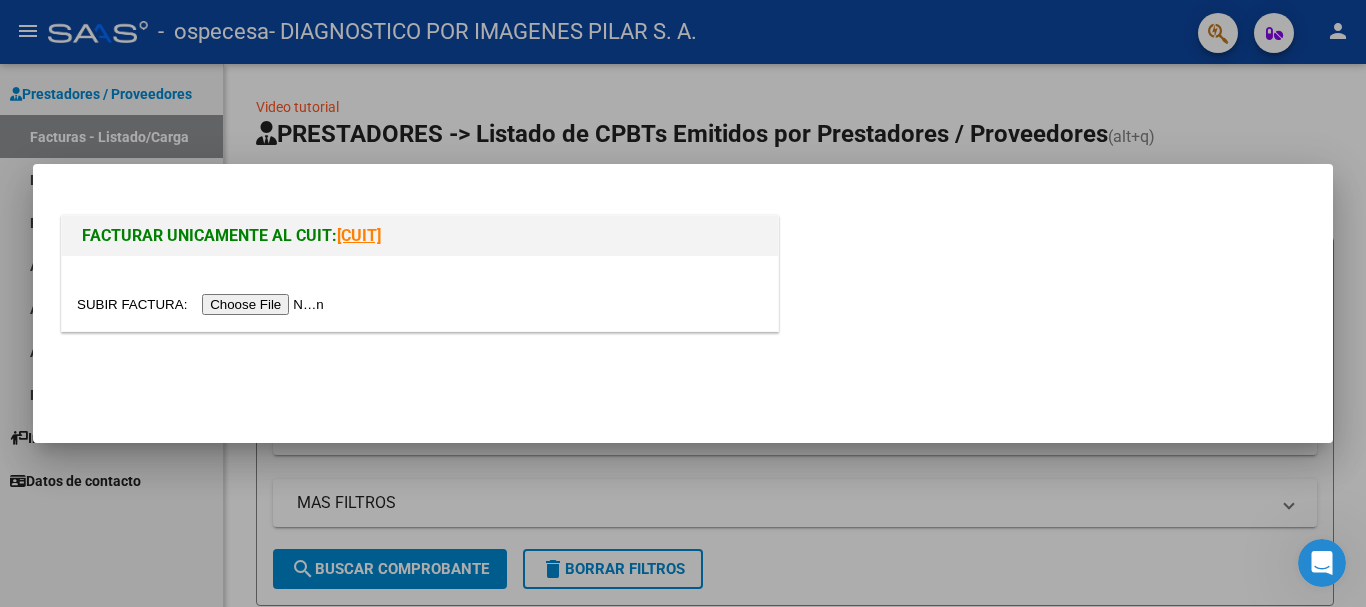 click at bounding box center (203, 304) 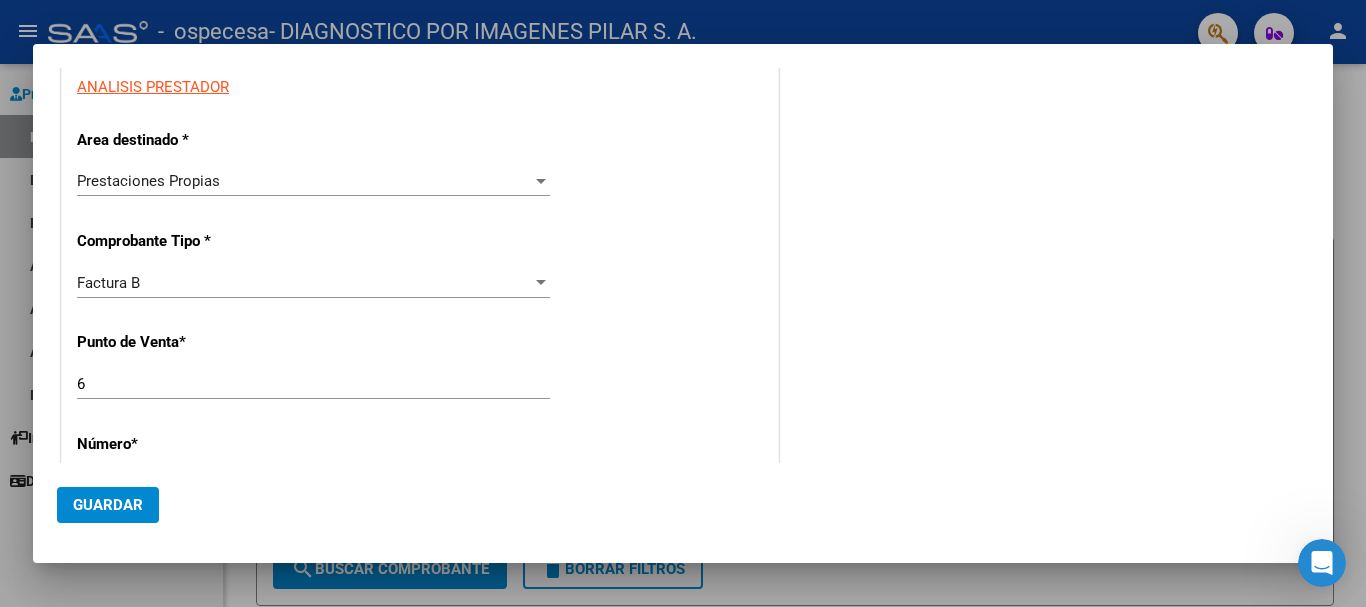 scroll, scrollTop: 400, scrollLeft: 0, axis: vertical 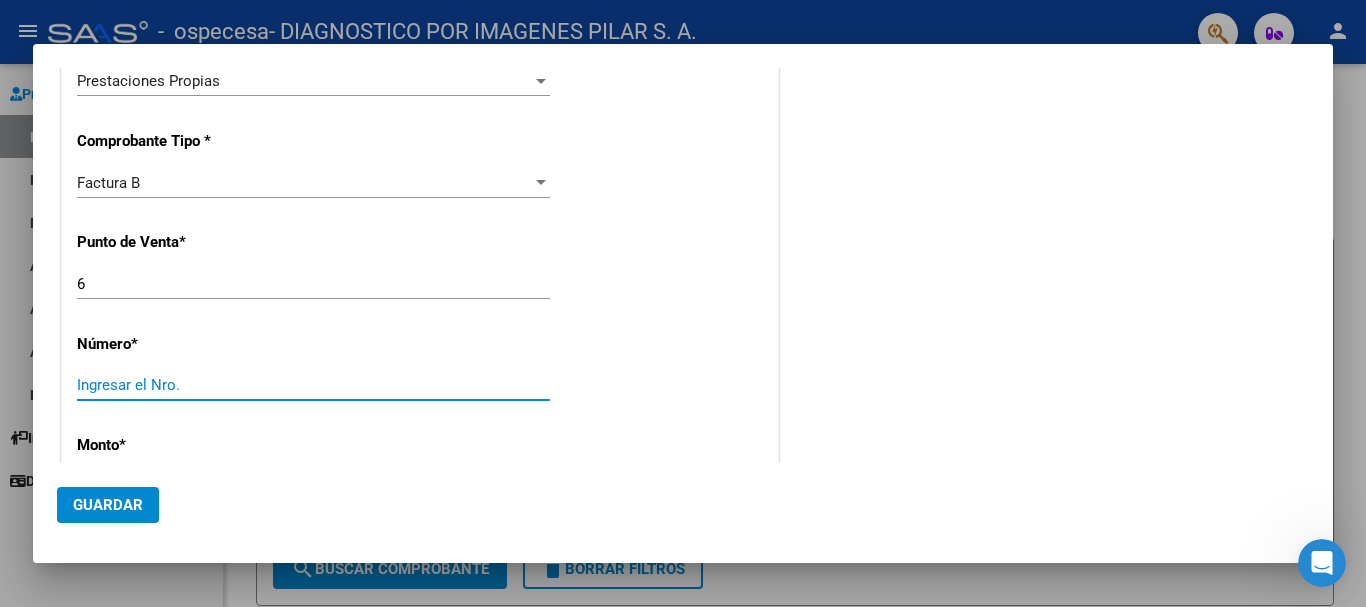 click on "Ingresar el Nro." at bounding box center [313, 385] 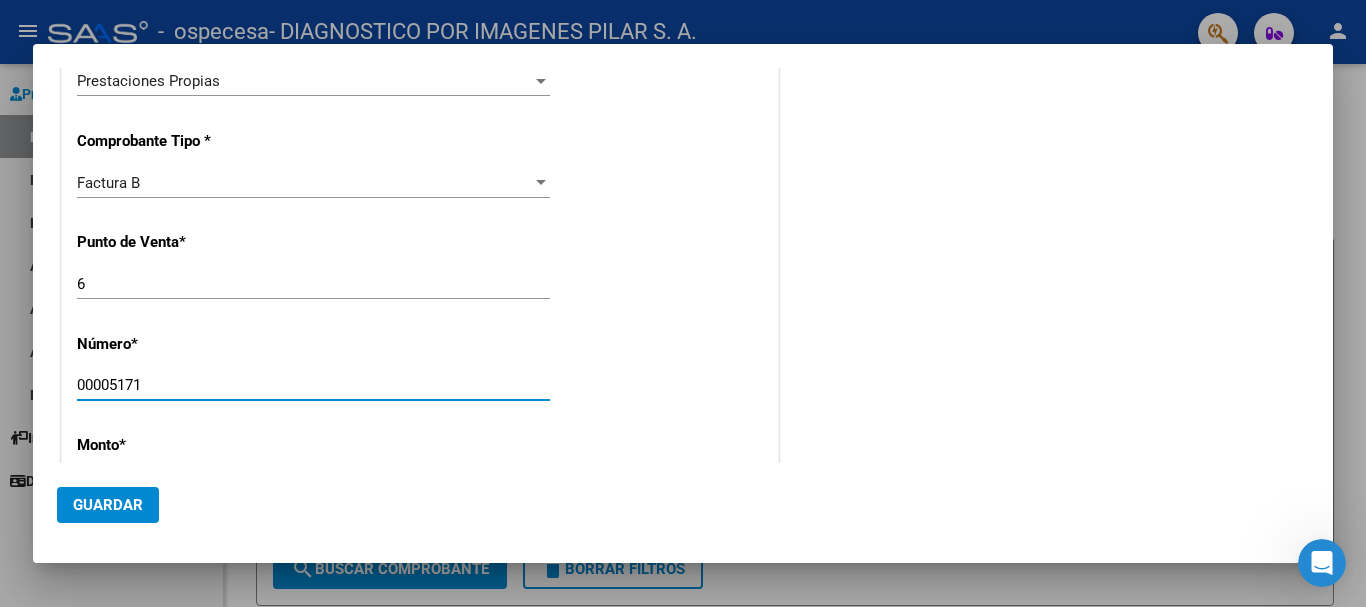 type on "00005171" 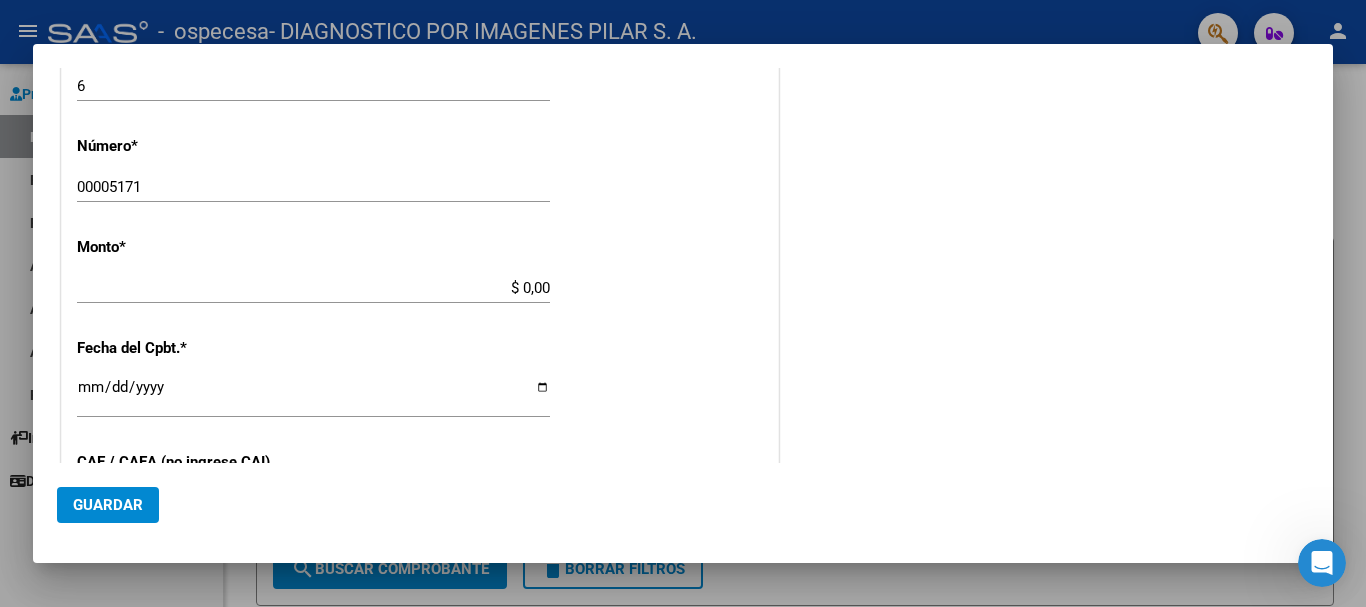scroll, scrollTop: 600, scrollLeft: 0, axis: vertical 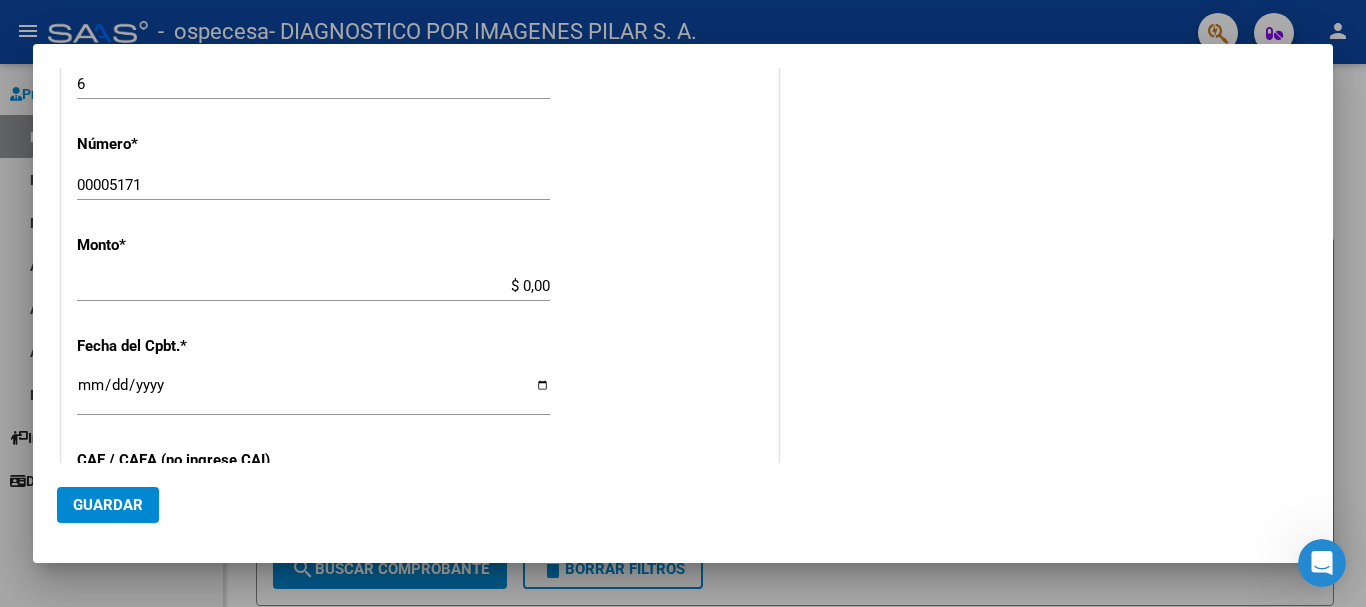 type on "$ 2.634.585,65" 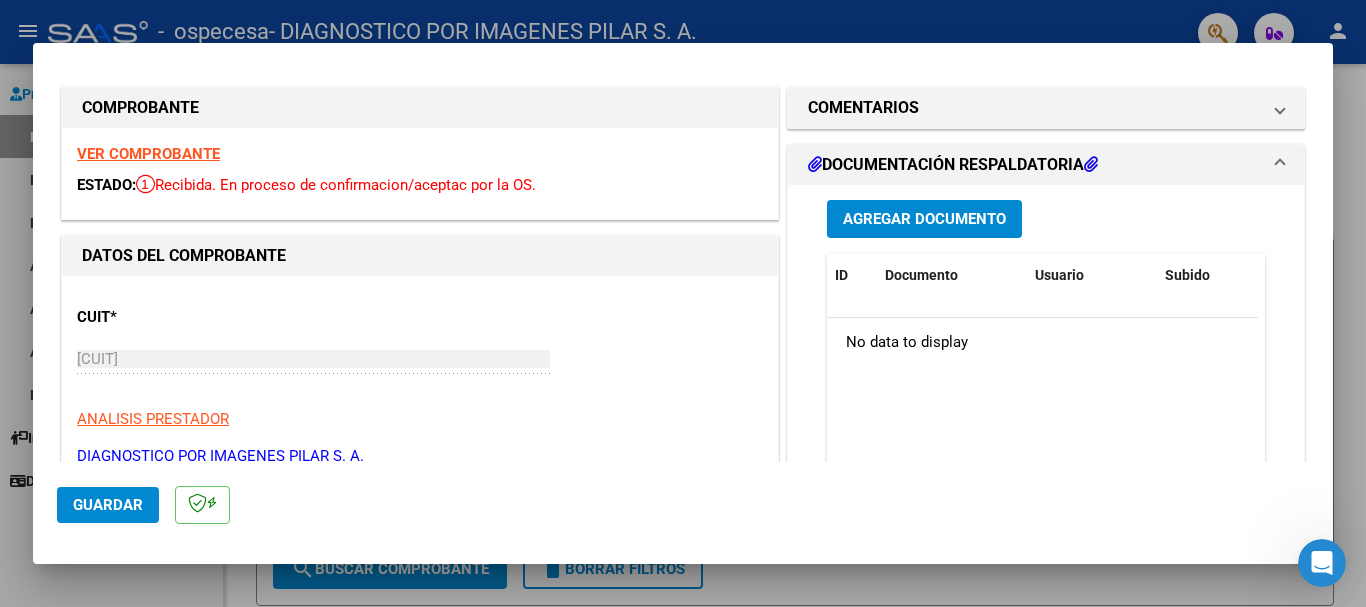 scroll, scrollTop: 0, scrollLeft: 0, axis: both 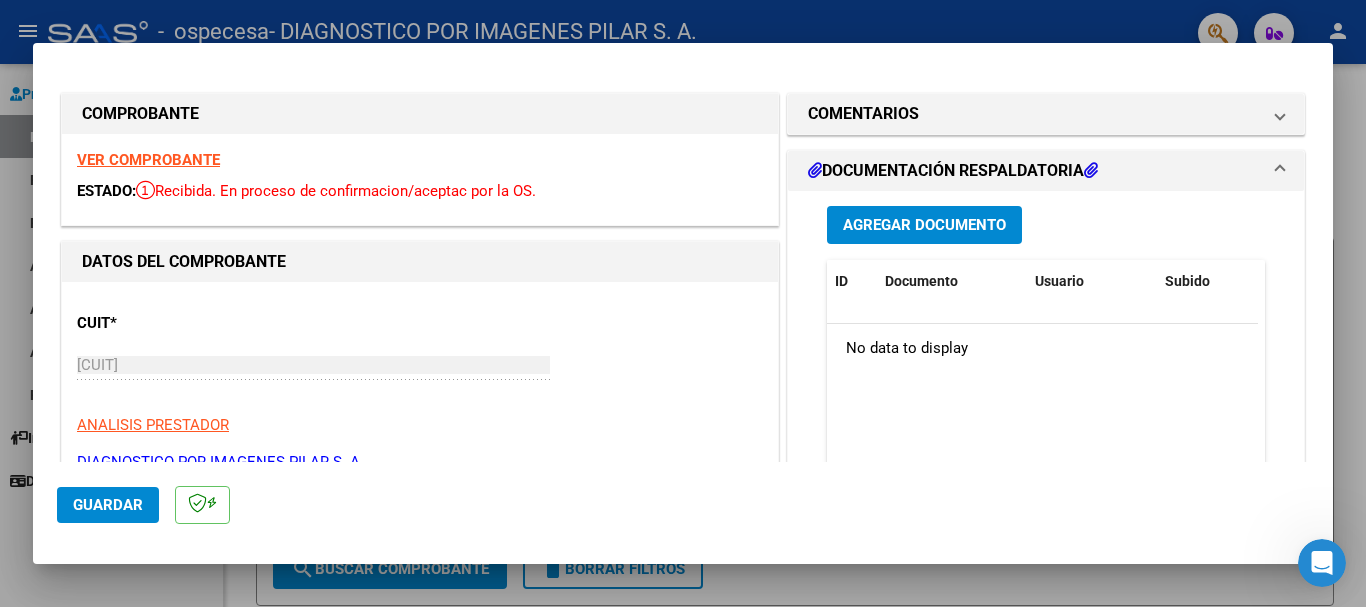 click on "Agregar Documento" at bounding box center (924, 226) 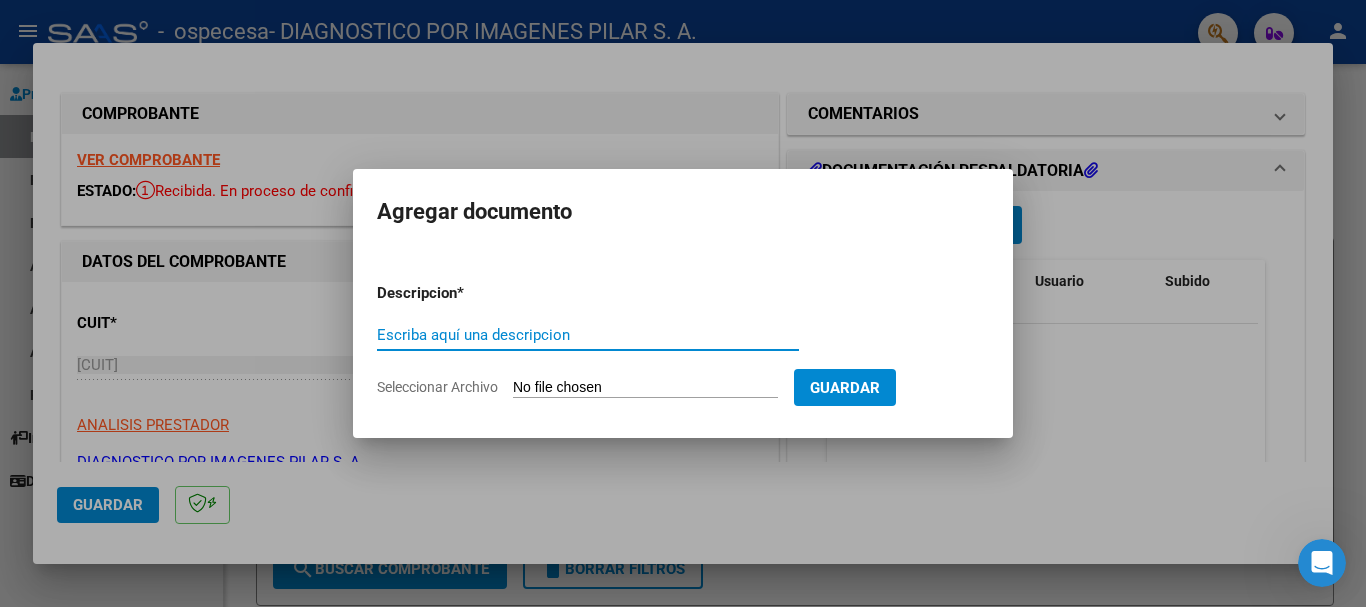 click on "Seleccionar Archivo" at bounding box center (645, 388) 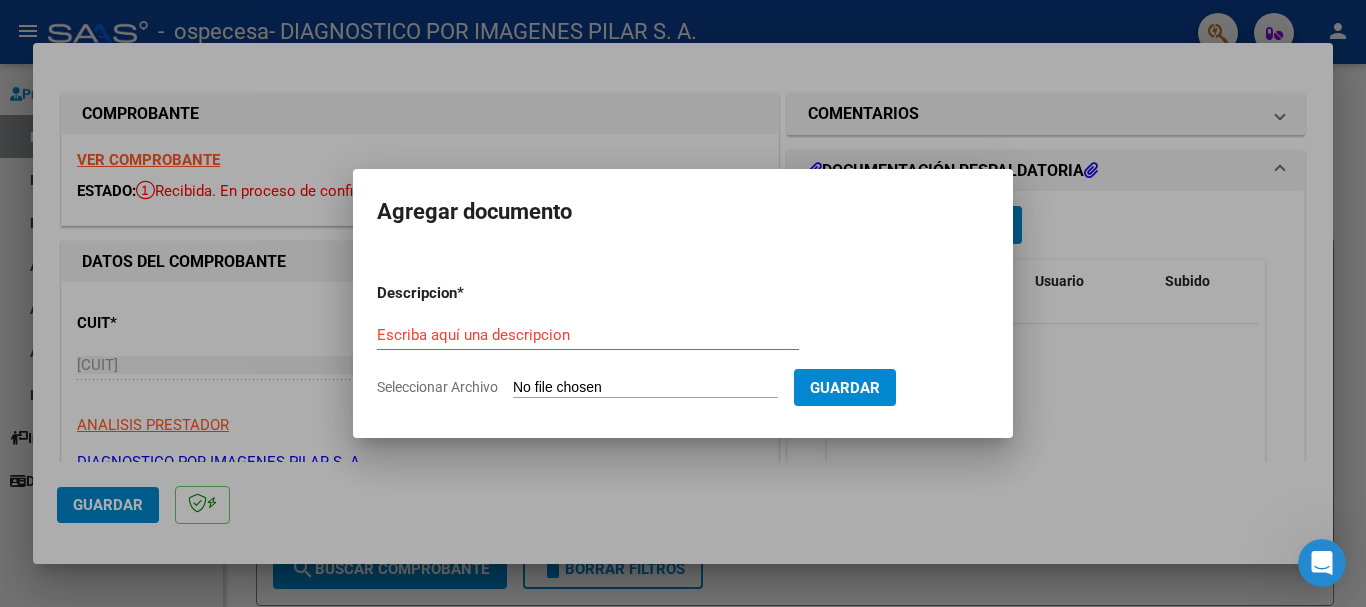 type on "C:\fakepath\rendicion FC 5171.pdf" 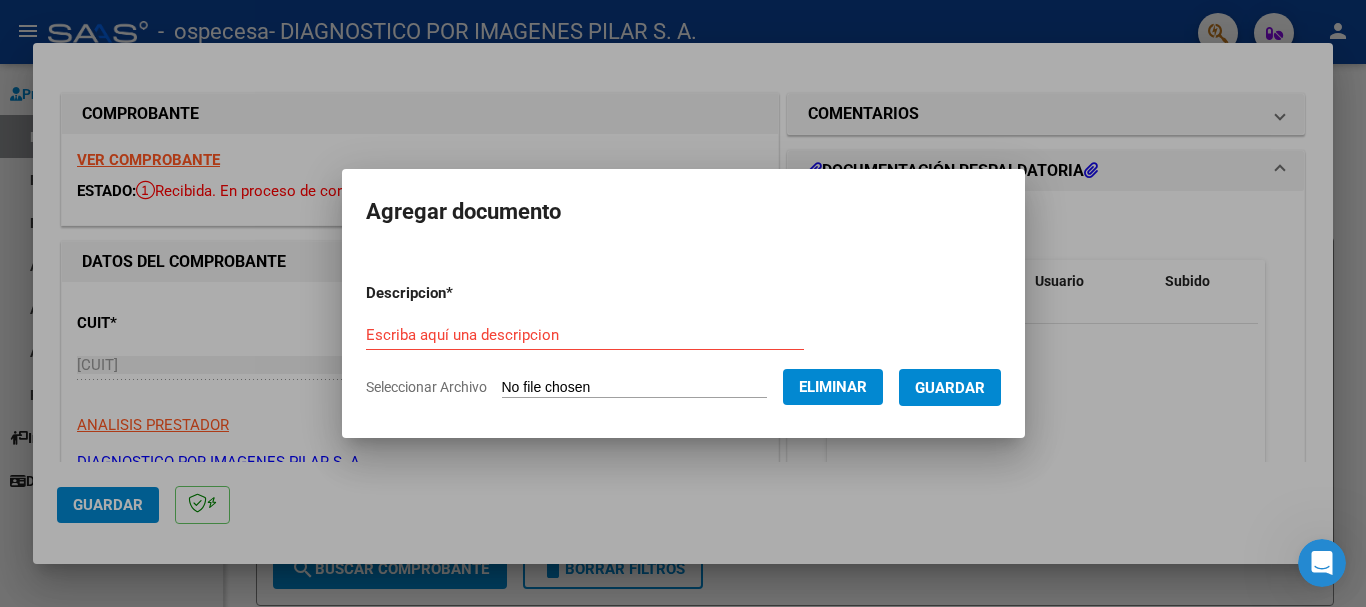 click on "Escriba aquí una descripcion" at bounding box center [585, 335] 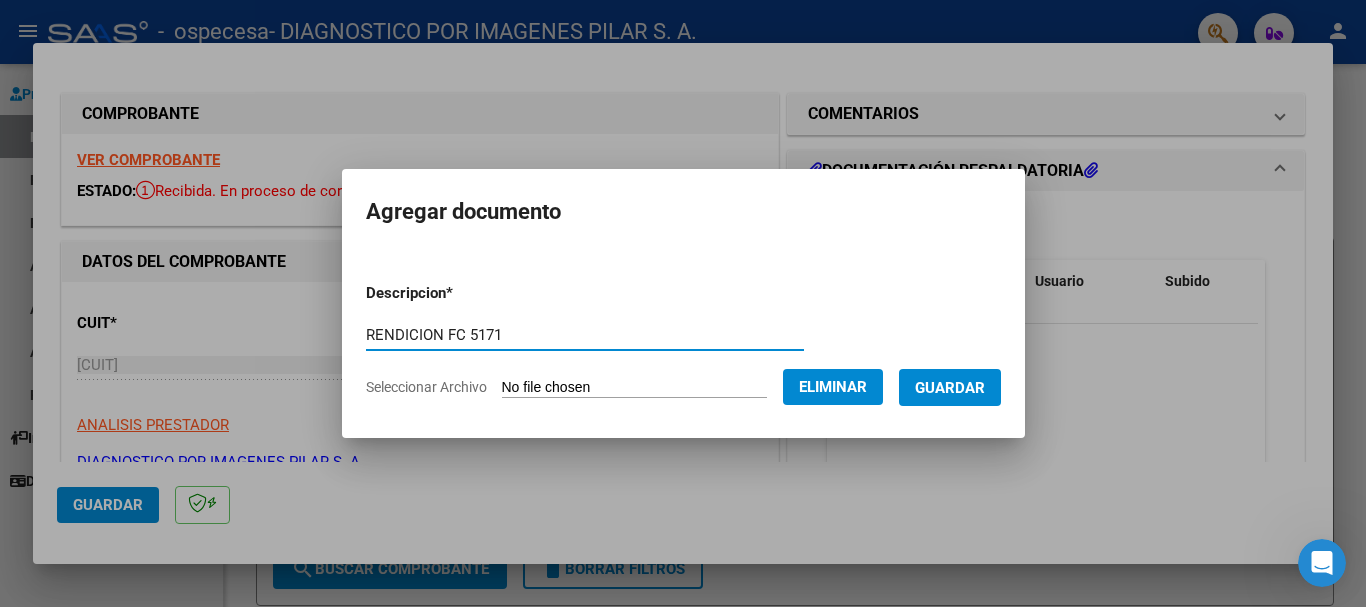 type on "RENDICION FC 5171" 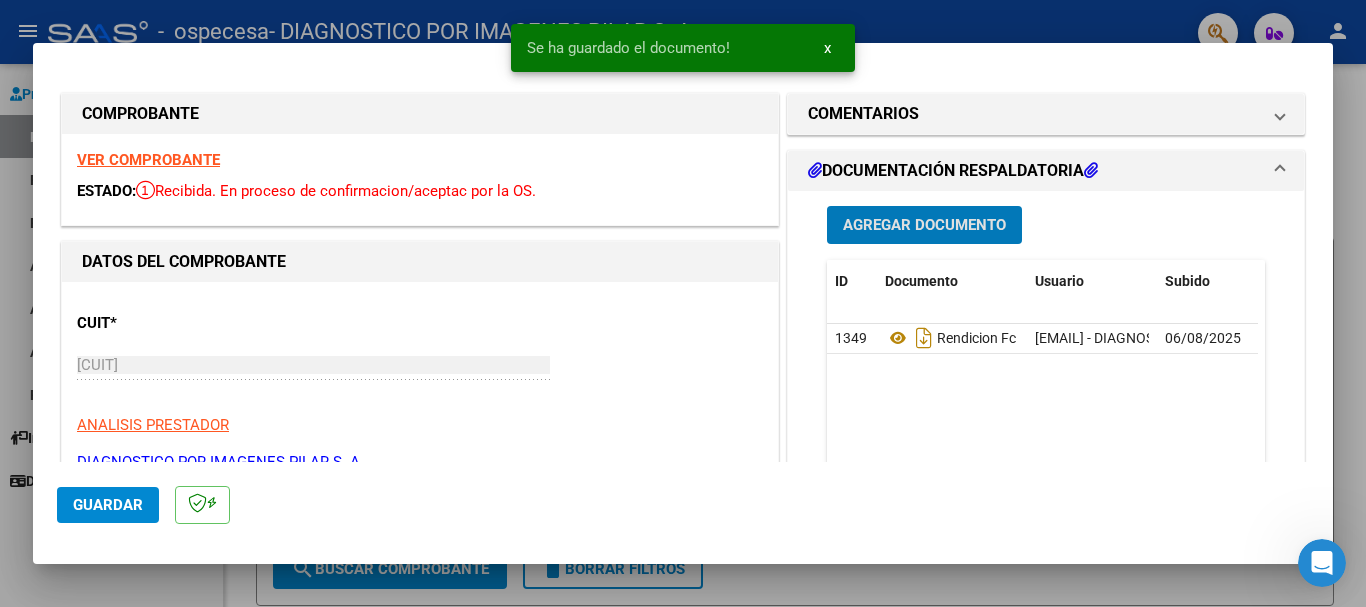 click on "Agregar Documento" at bounding box center [924, 226] 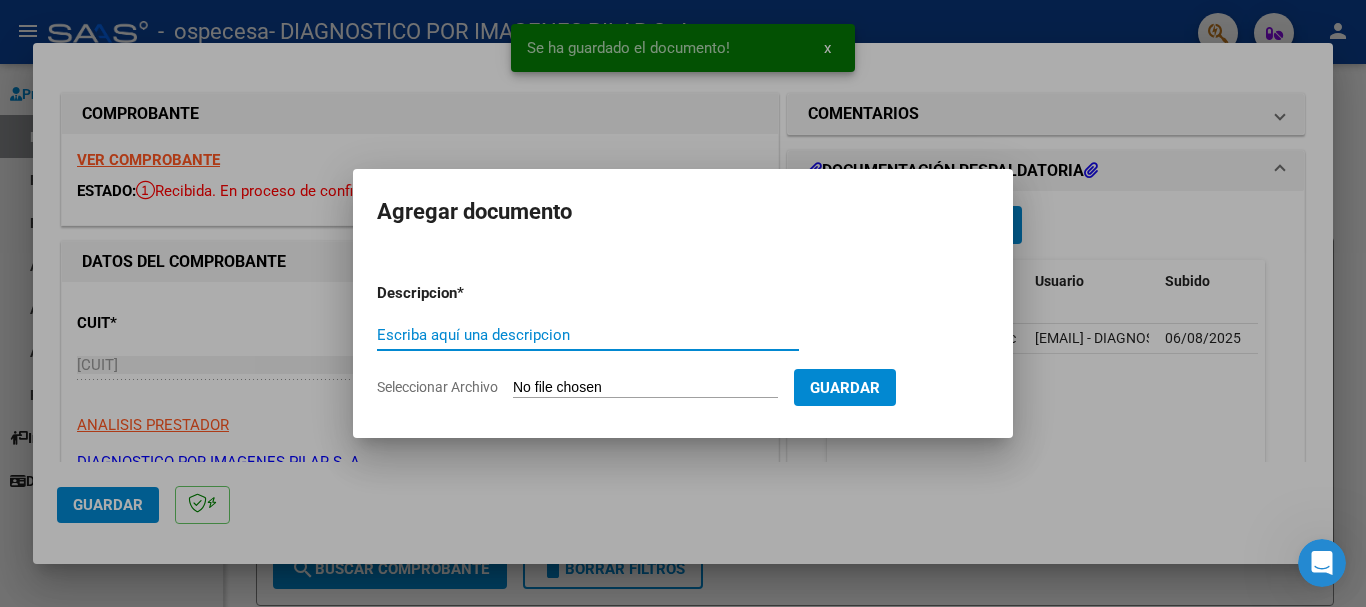 click on "Seleccionar Archivo" at bounding box center (645, 388) 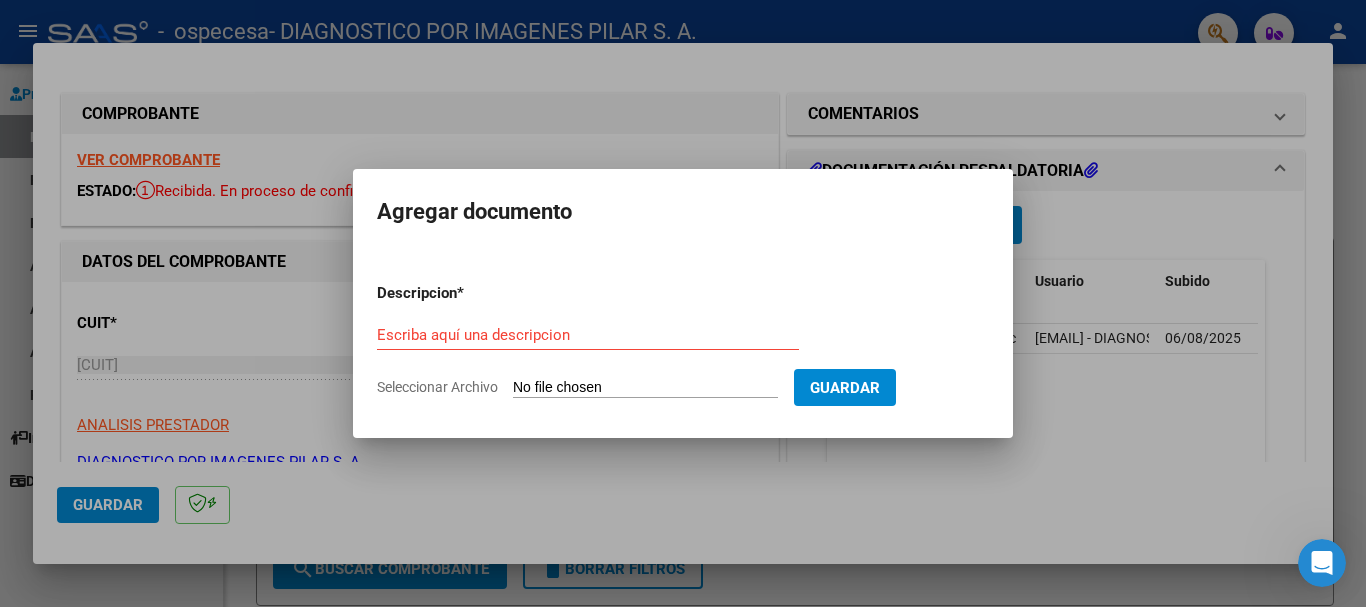 type on "C:\fakepath\FAC B-00006-00005171.zip" 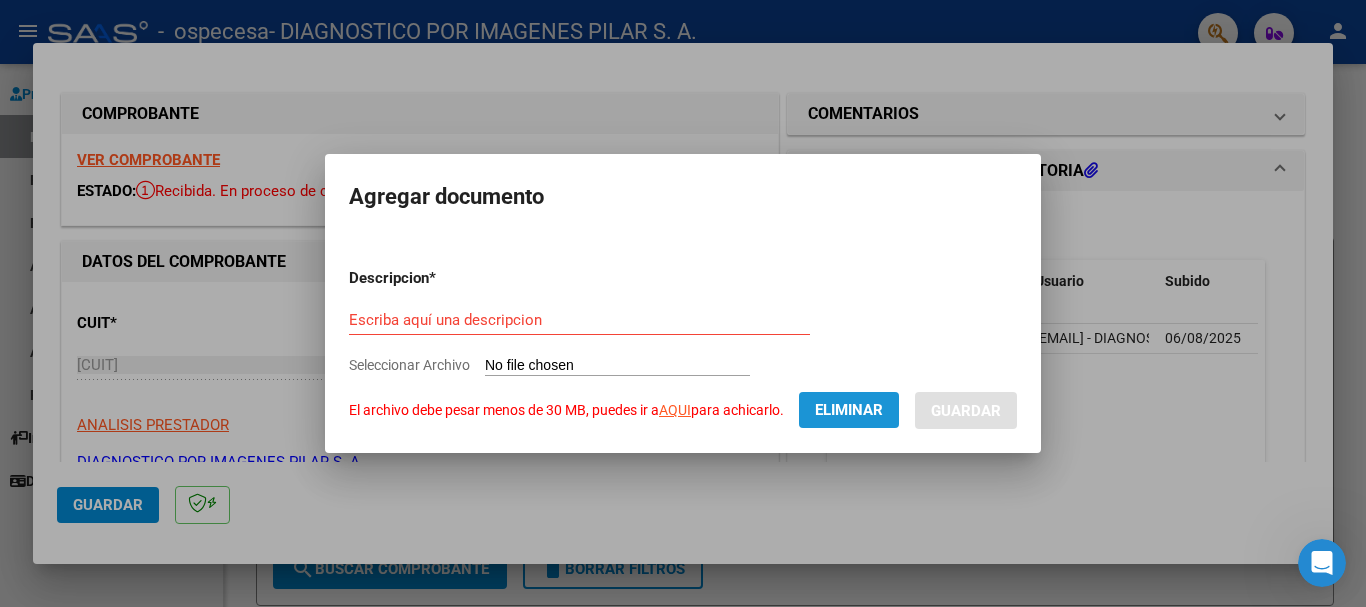 click on "Eliminar" 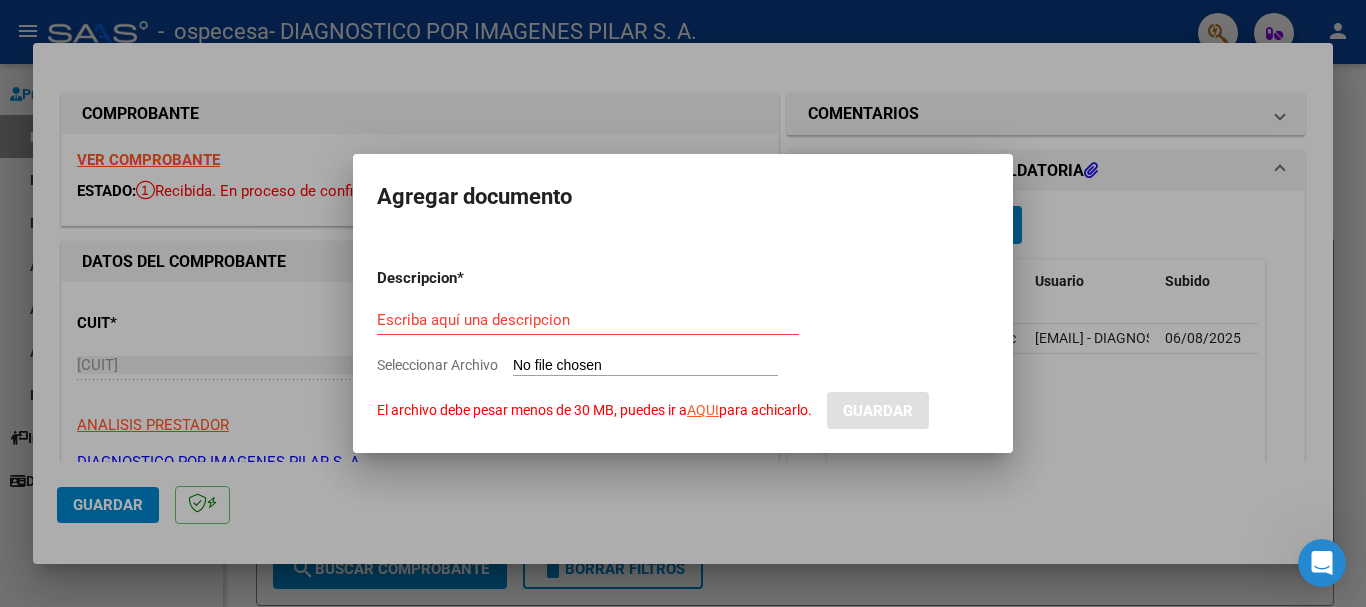 click on "Seleccionar Archivo  El archivo debe pesar menos de 30 MB, puedes ir a  AQUI  para achicarlo." at bounding box center (645, 366) 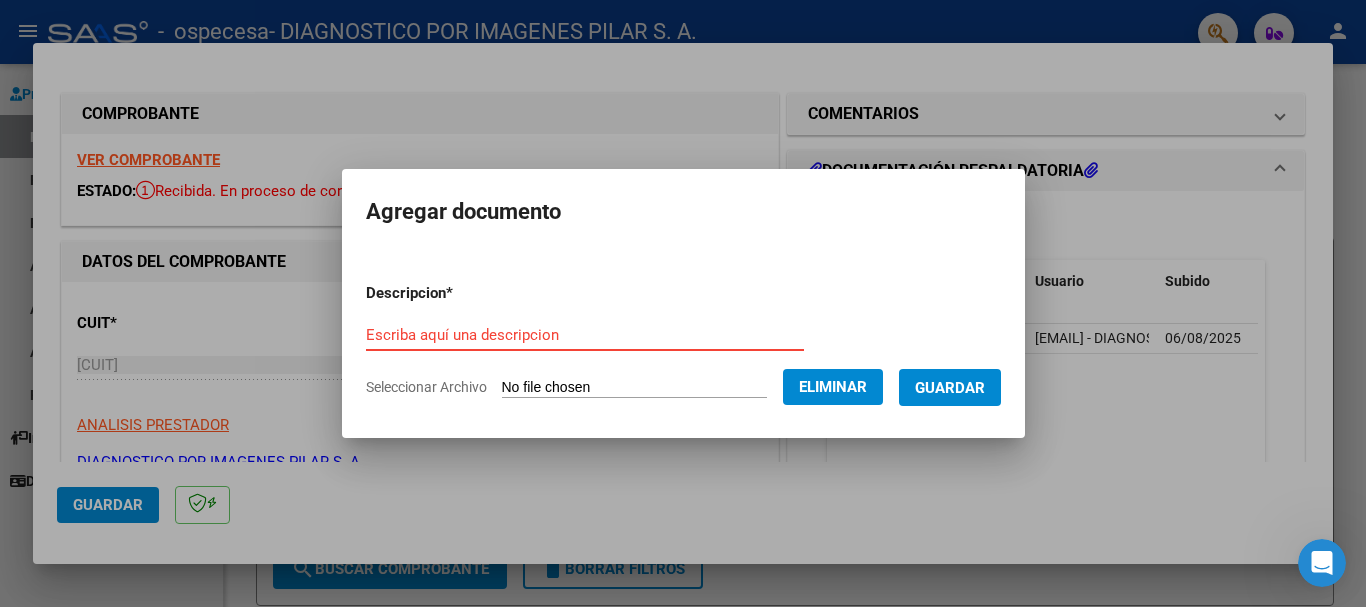 click on "Escriba aquí una descripcion" at bounding box center (585, 335) 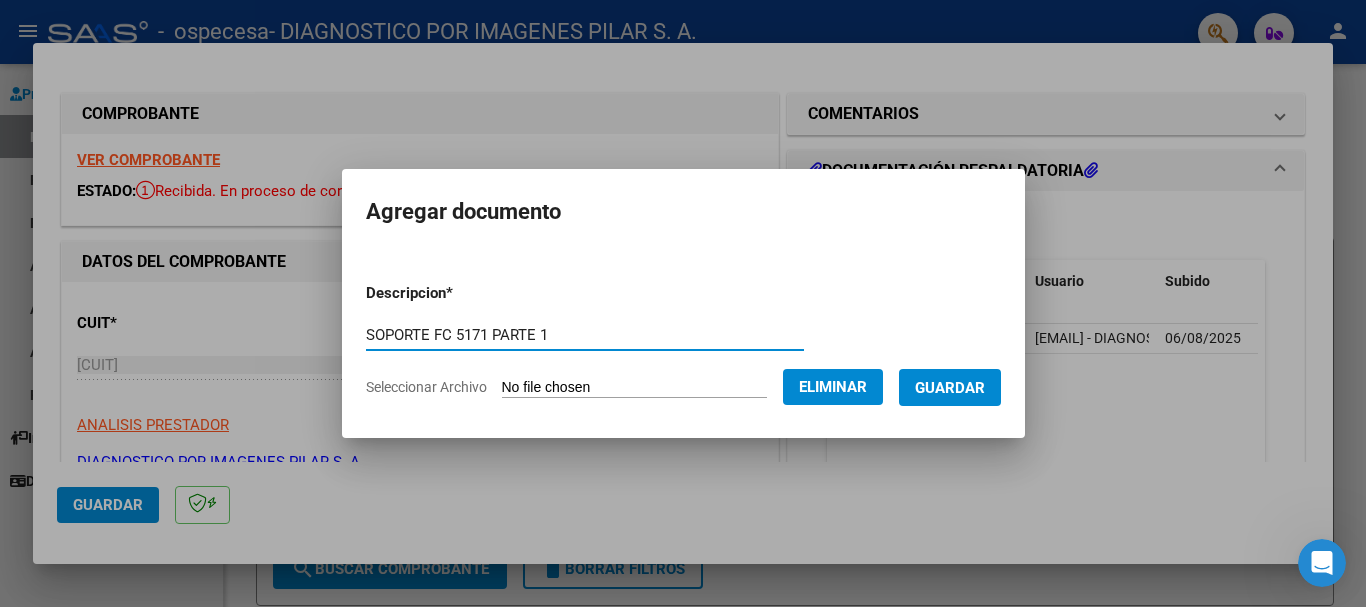 type on "SOPORTE FC 5171 PARTE 1" 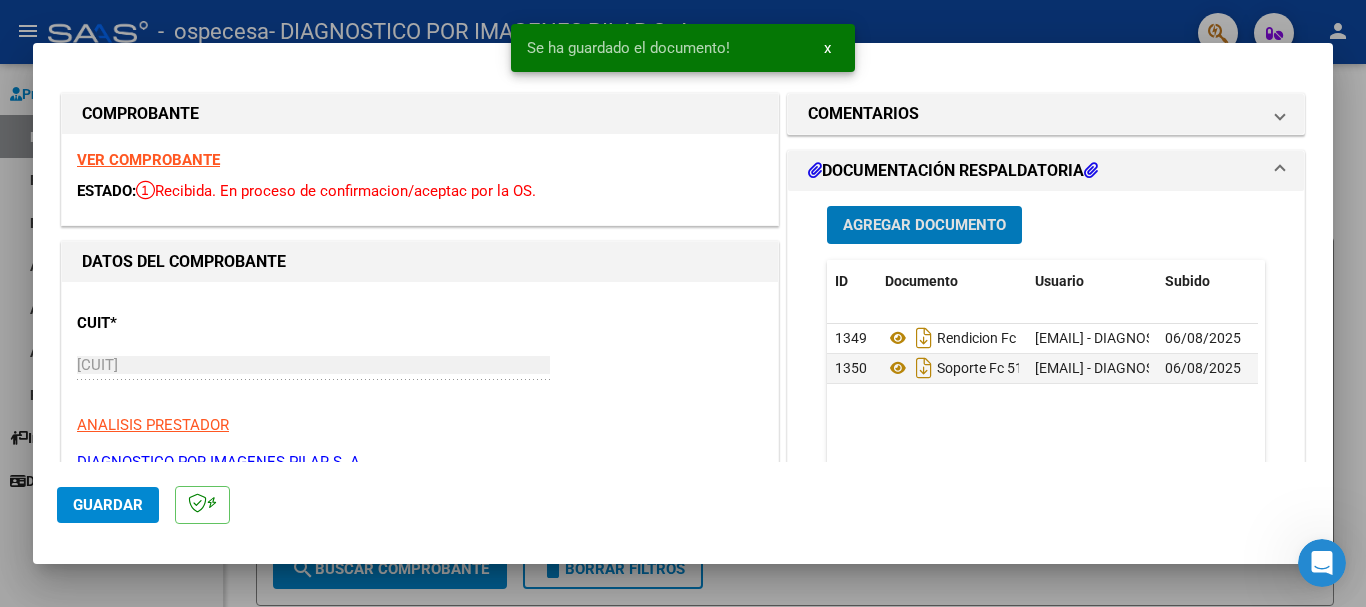 click on "Agregar Documento" at bounding box center [924, 224] 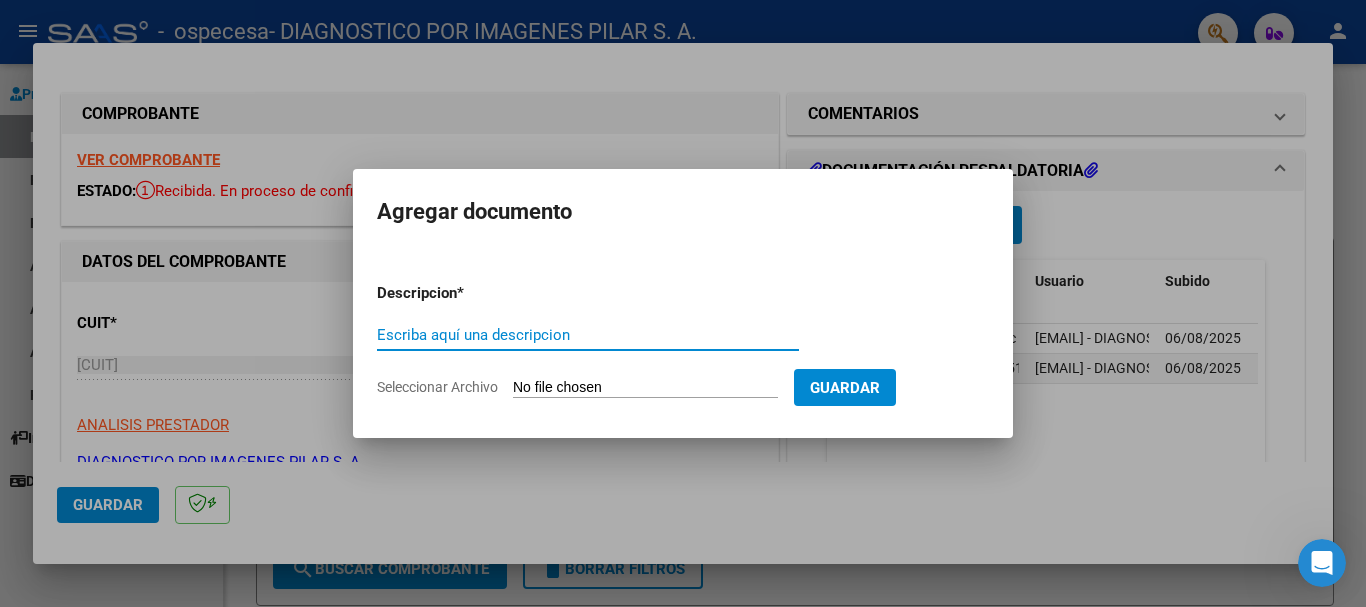 click on "Seleccionar Archivo" at bounding box center [645, 388] 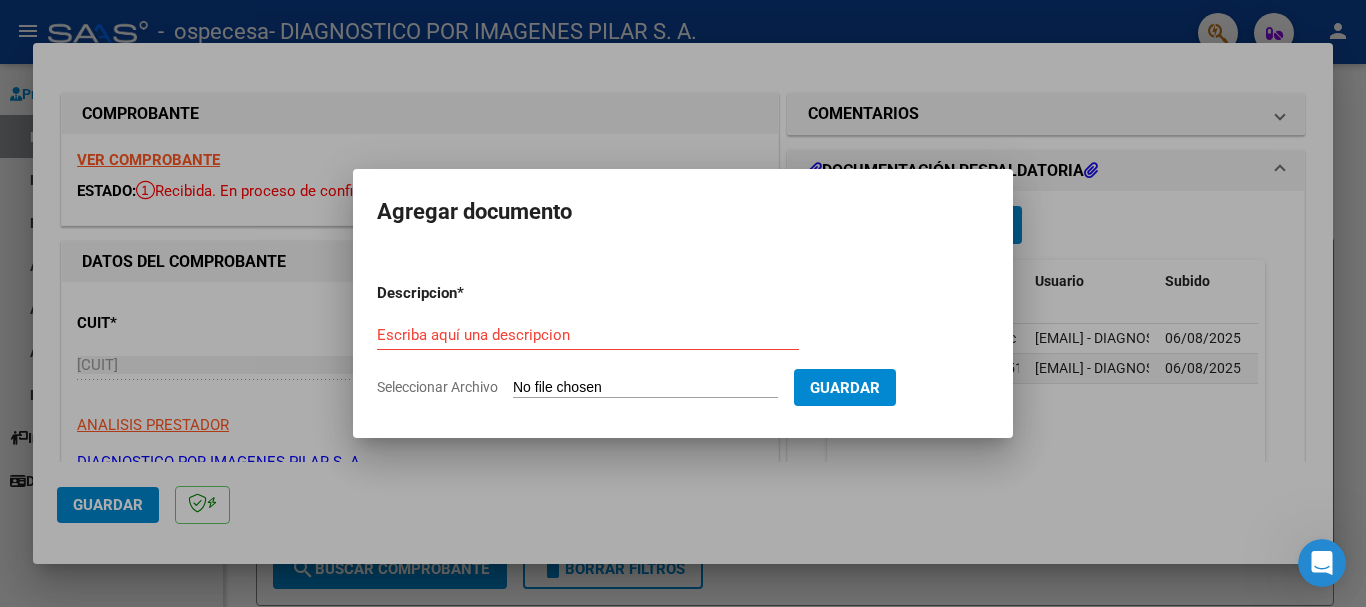 type on "C:\fakepath\SOPORTE FC 5171 PARTE 2.zip" 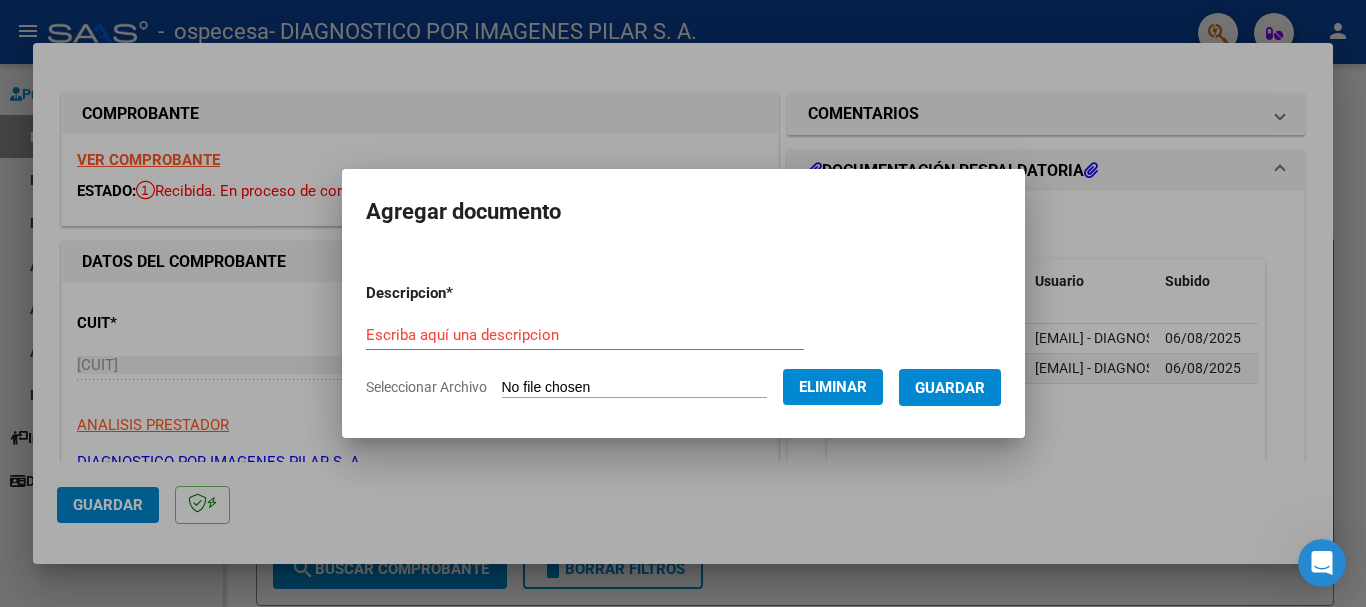 click on "Escriba aquí una descripcion" at bounding box center [585, 335] 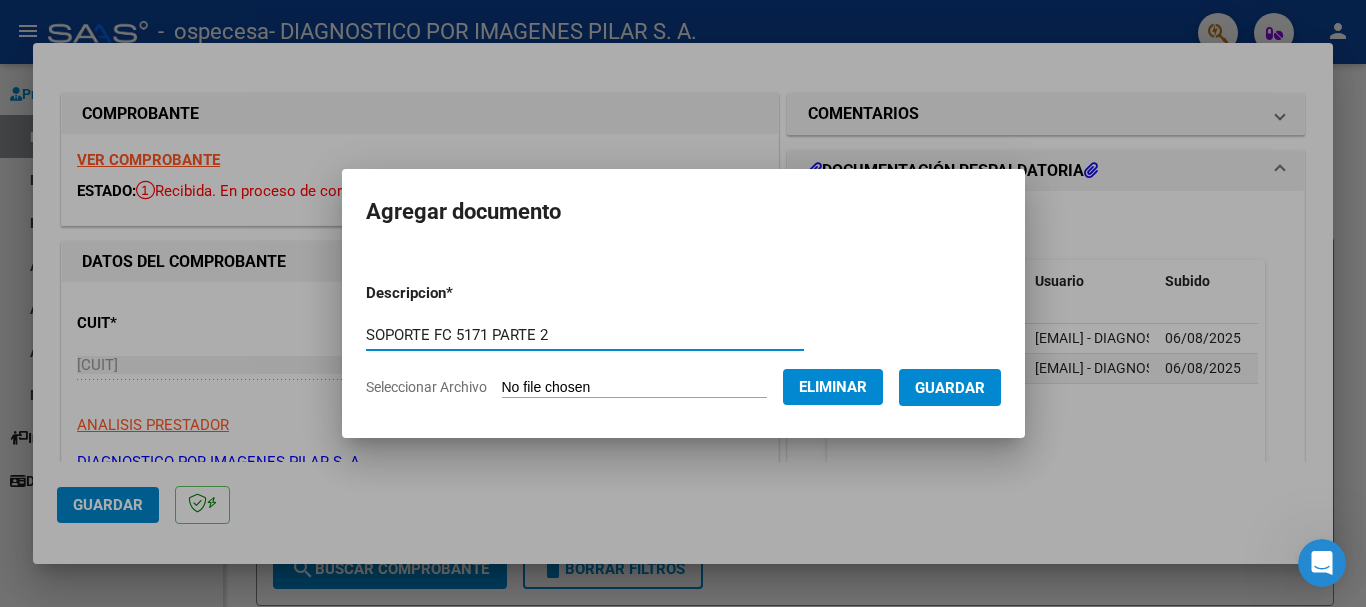 type on "SOPORTE FC 5171 PARTE 2" 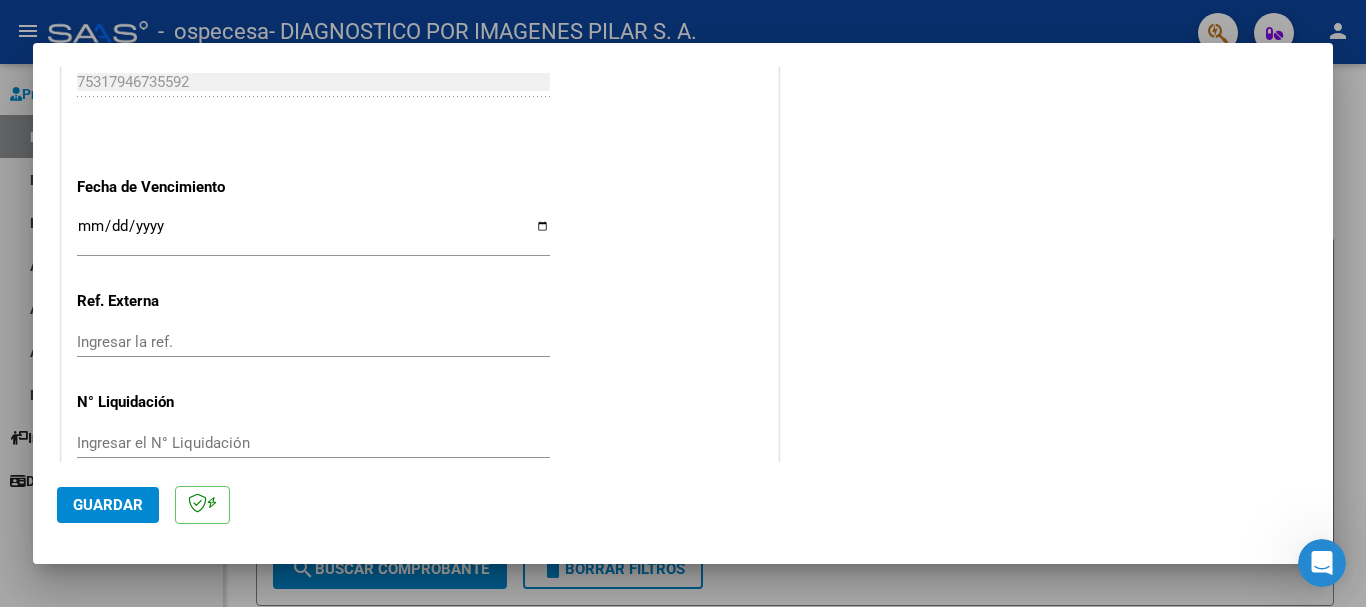scroll, scrollTop: 1129, scrollLeft: 0, axis: vertical 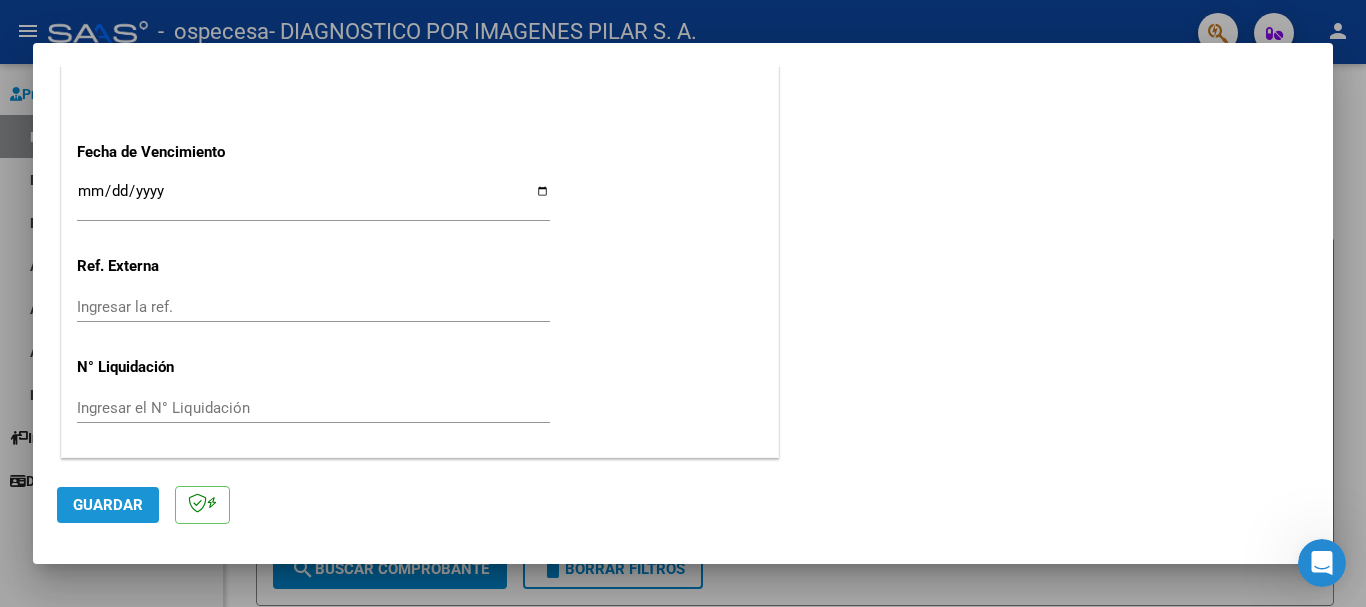 click on "Guardar" 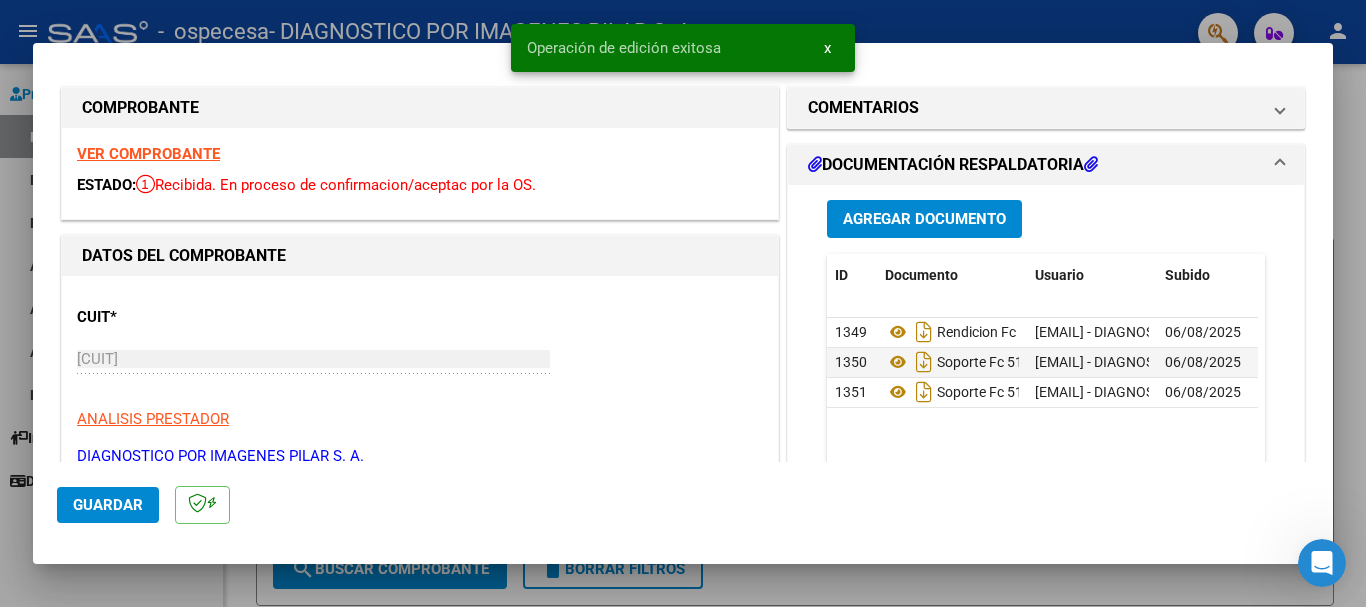scroll, scrollTop: 0, scrollLeft: 0, axis: both 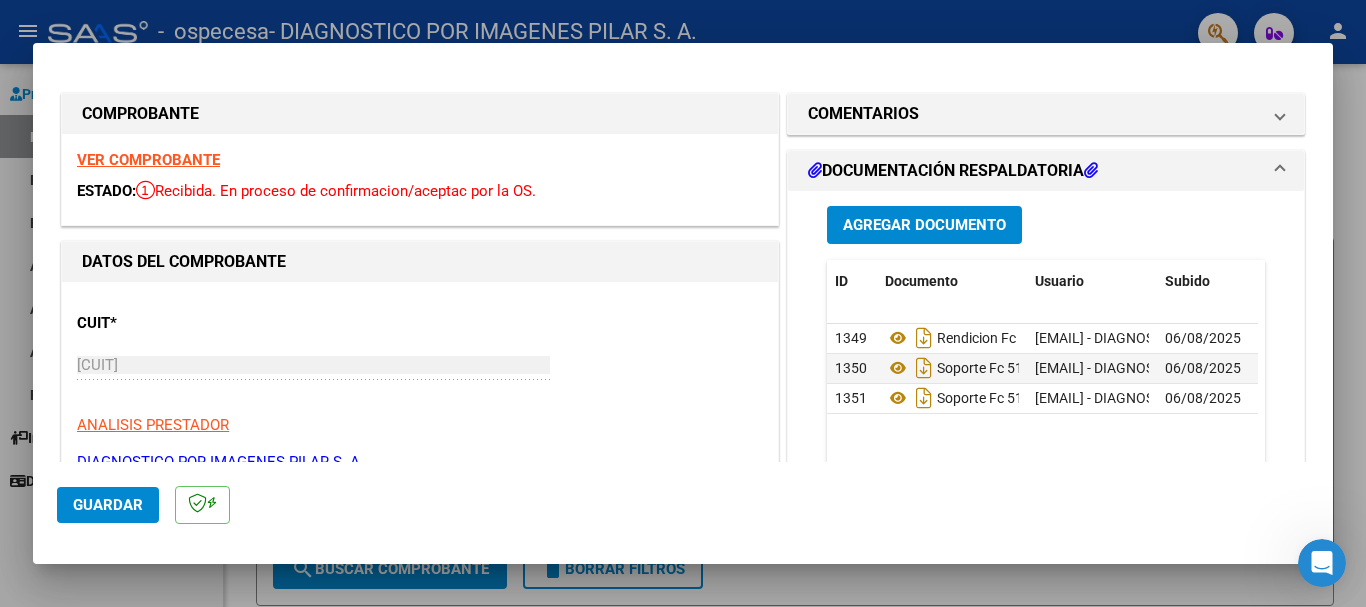 click at bounding box center [683, 303] 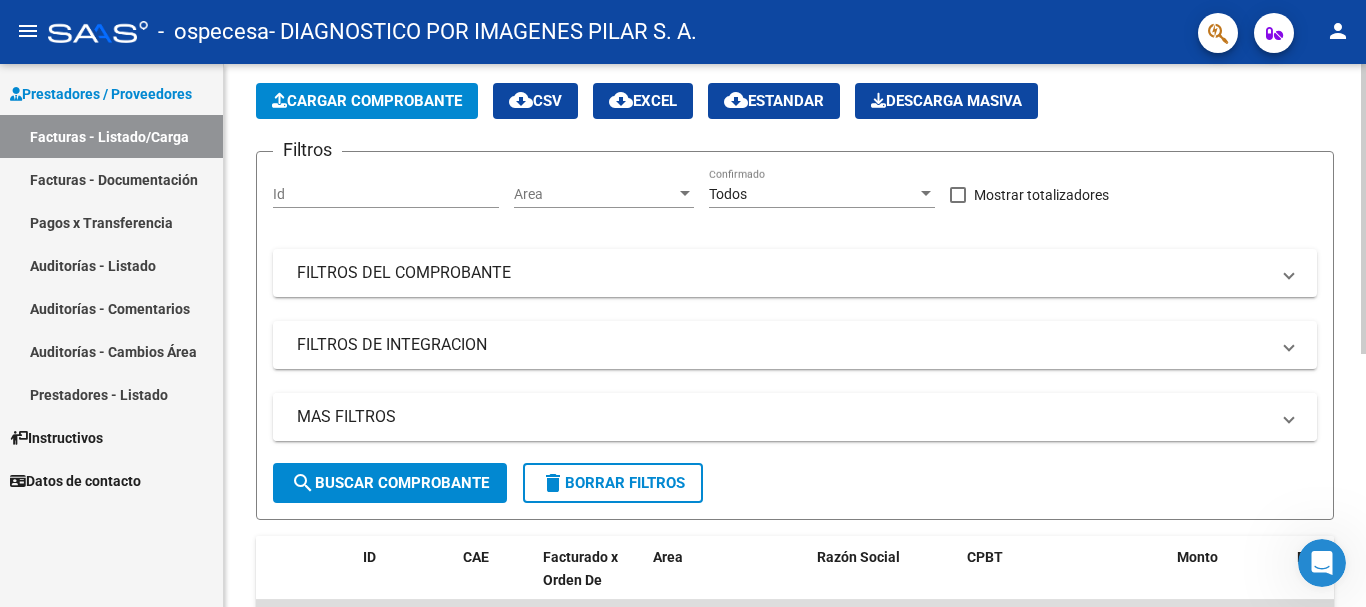 scroll, scrollTop: 0, scrollLeft: 0, axis: both 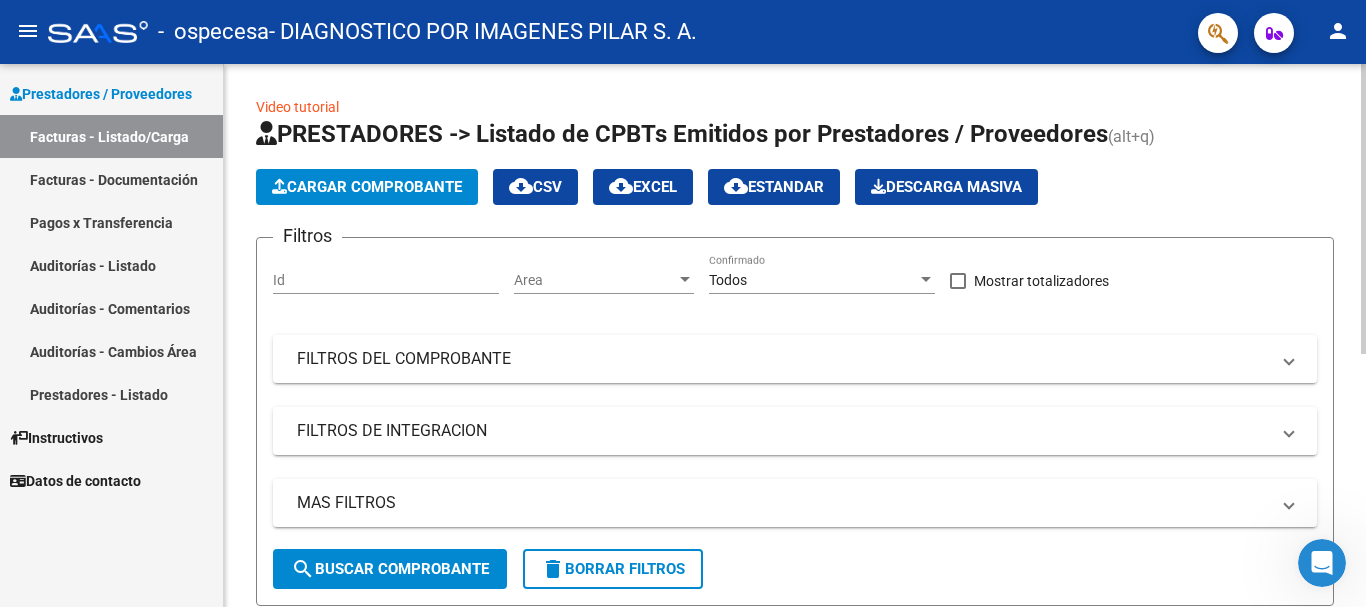 click on "Cargar Comprobante" 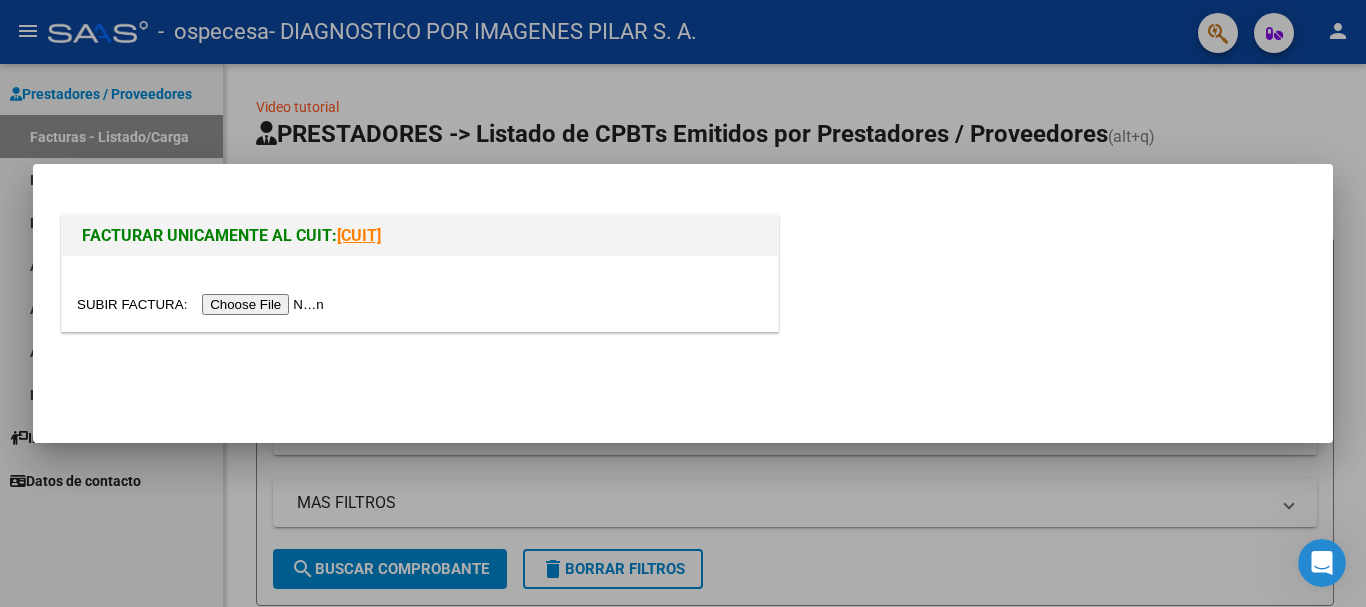 click at bounding box center (203, 304) 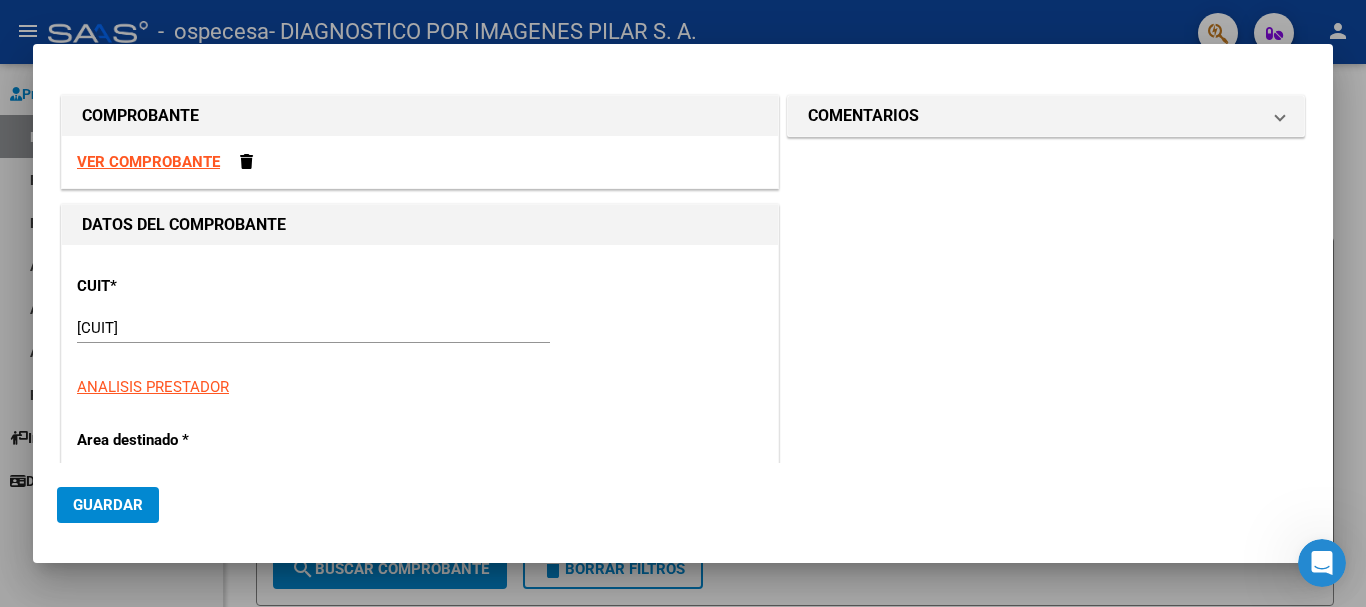 click on "CUIT  *   [CUIT] Ingresar CUIT  ANALISIS PRESTADOR" at bounding box center (420, 329) 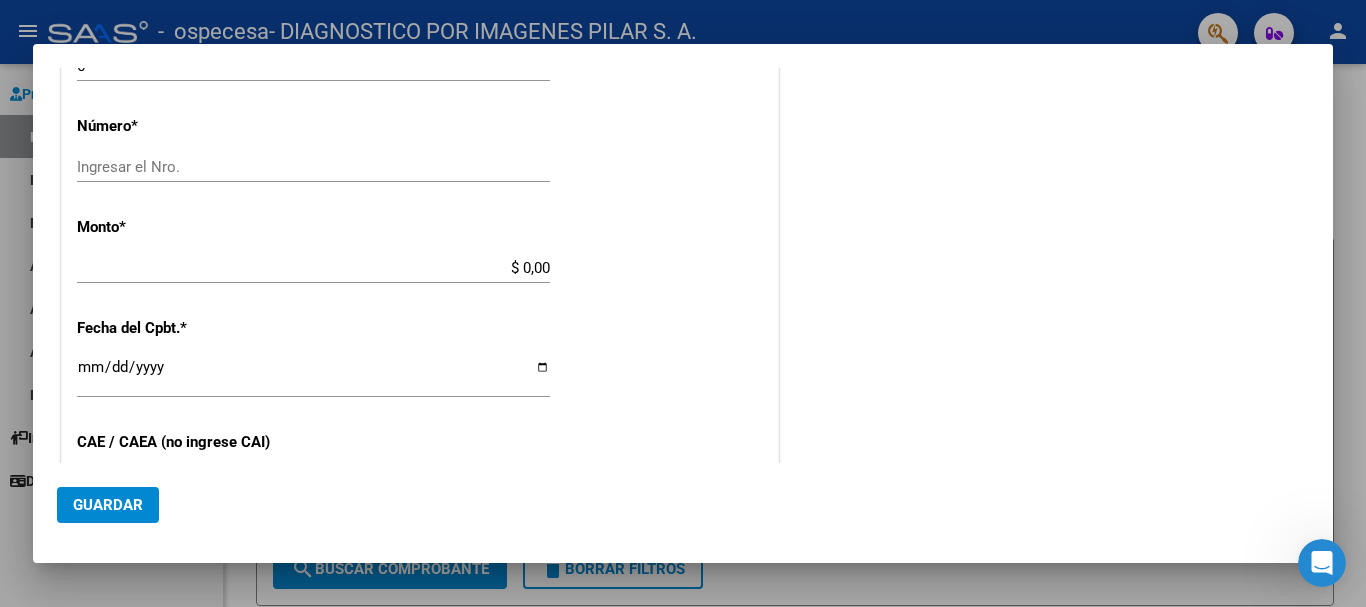 scroll, scrollTop: 600, scrollLeft: 0, axis: vertical 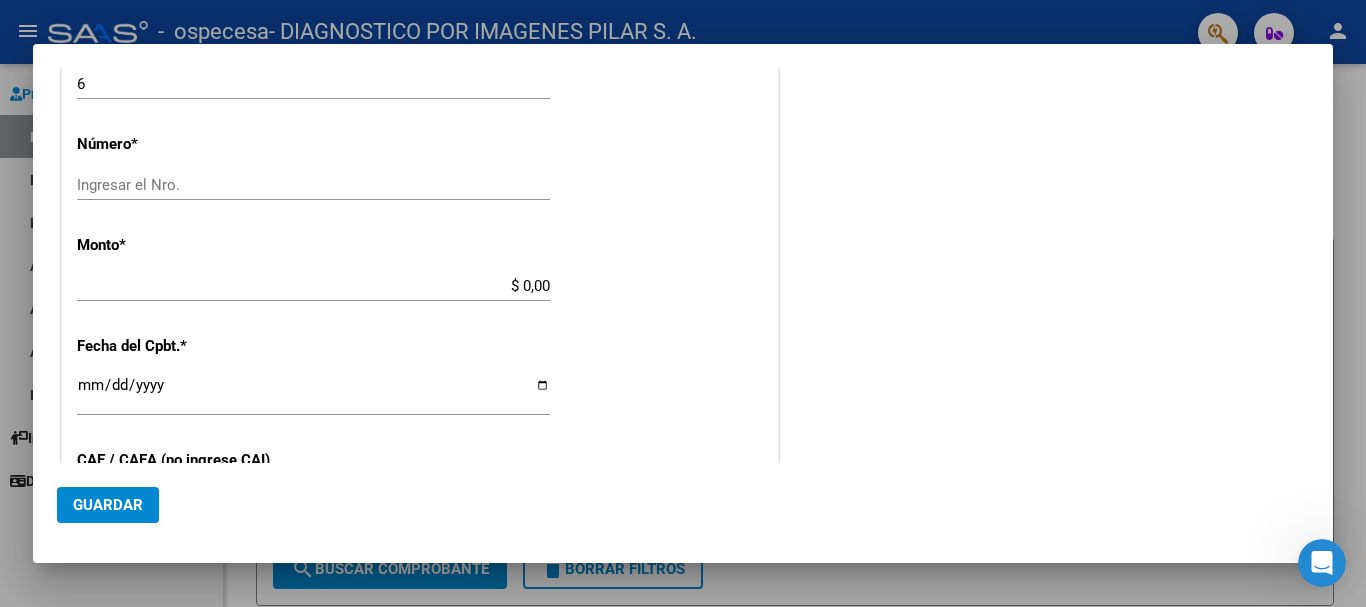 click on "Ingresar el Nro." 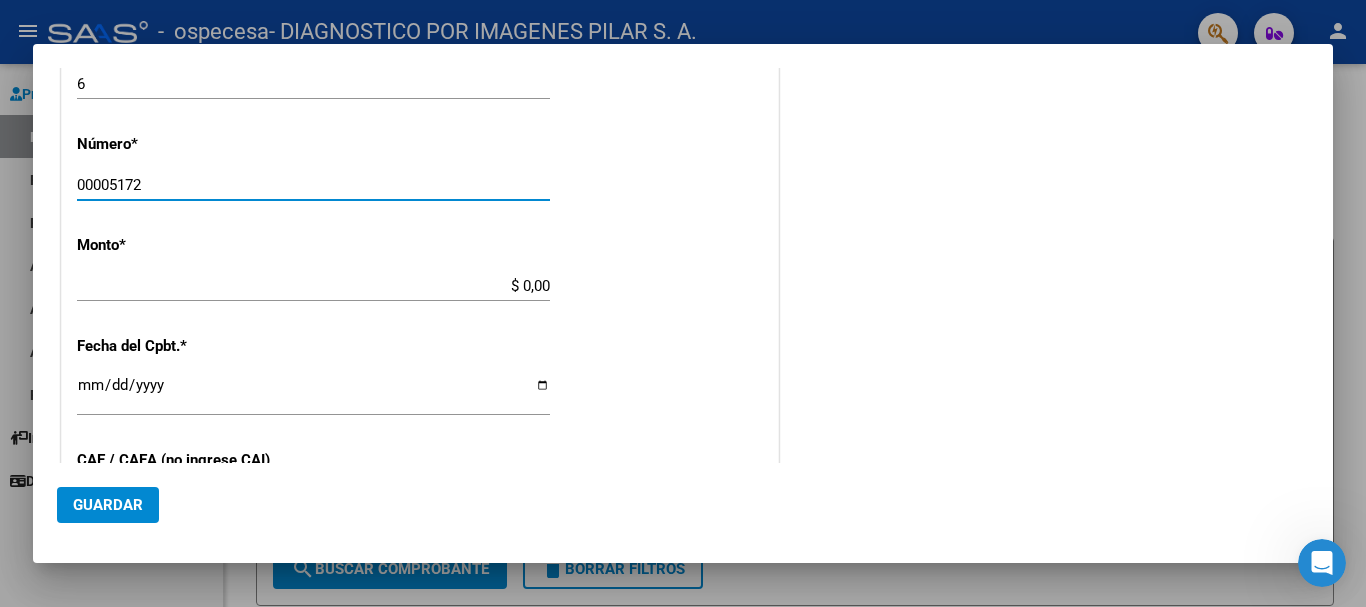 type on "00005172" 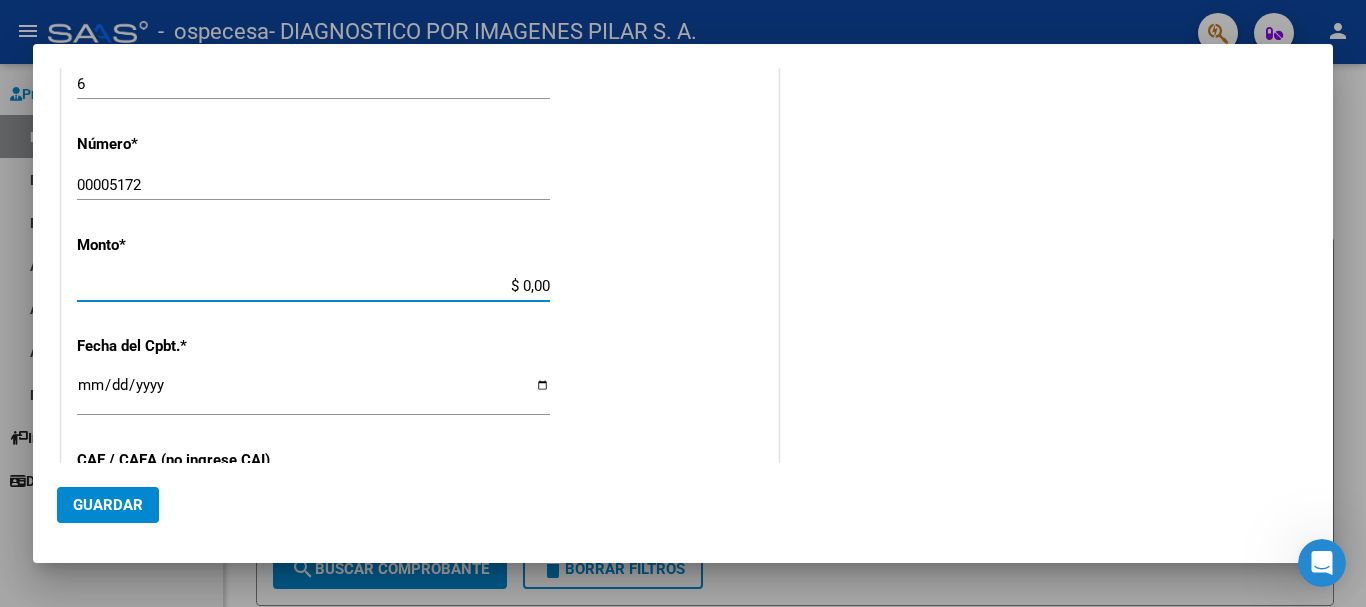 type on "$ 21.808,06" 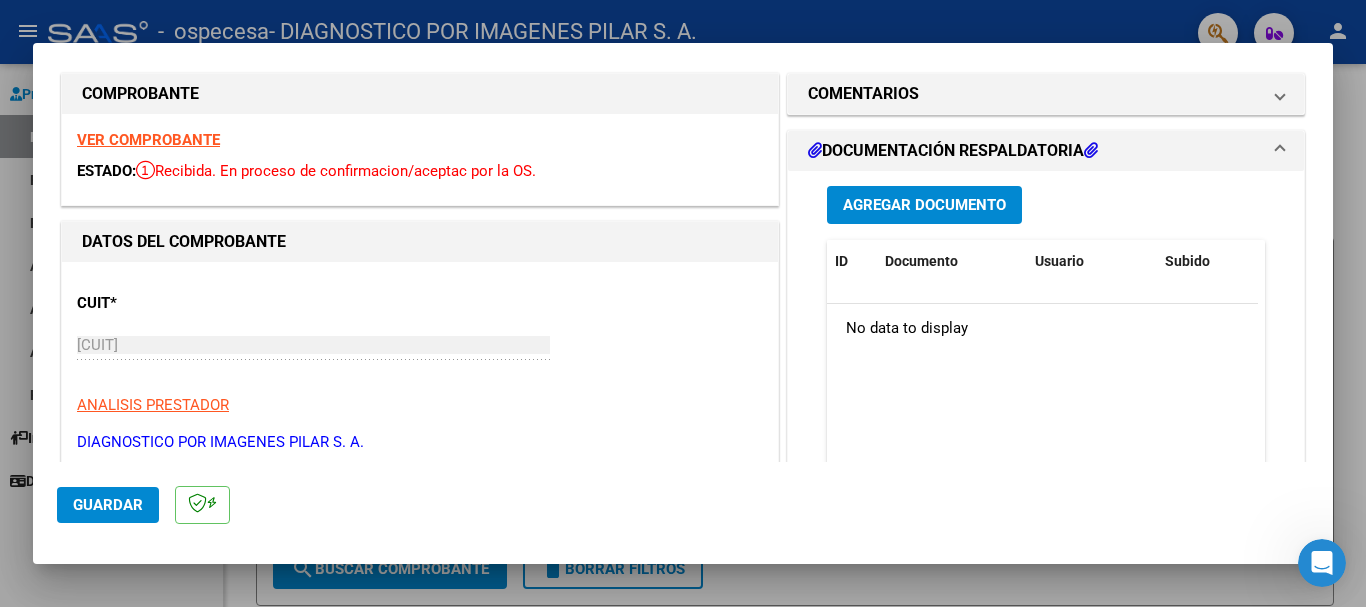 scroll, scrollTop: 0, scrollLeft: 0, axis: both 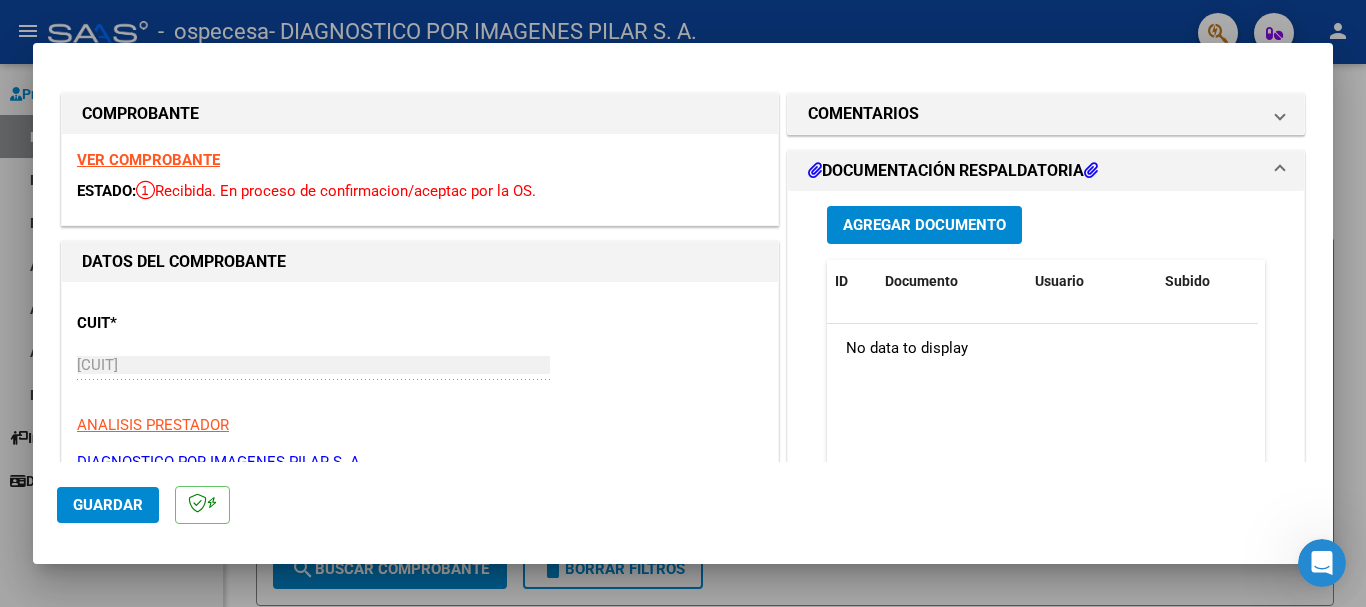 click on "Agregar Documento" at bounding box center (924, 226) 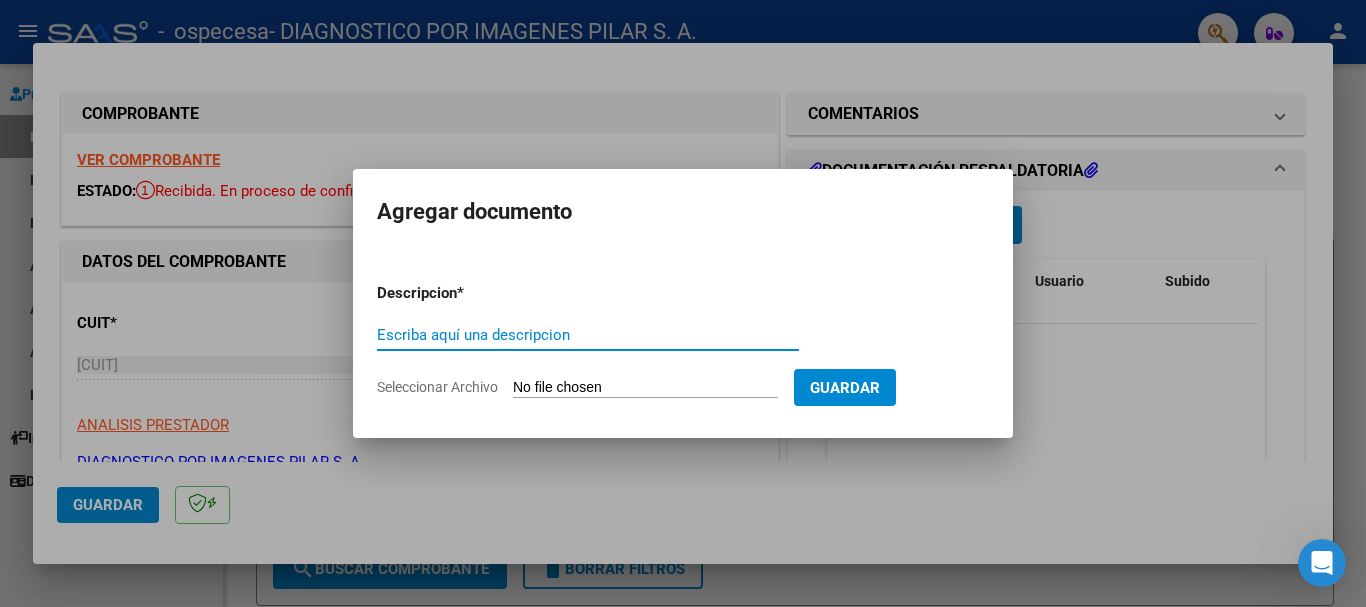 click on "Seleccionar Archivo" at bounding box center [645, 388] 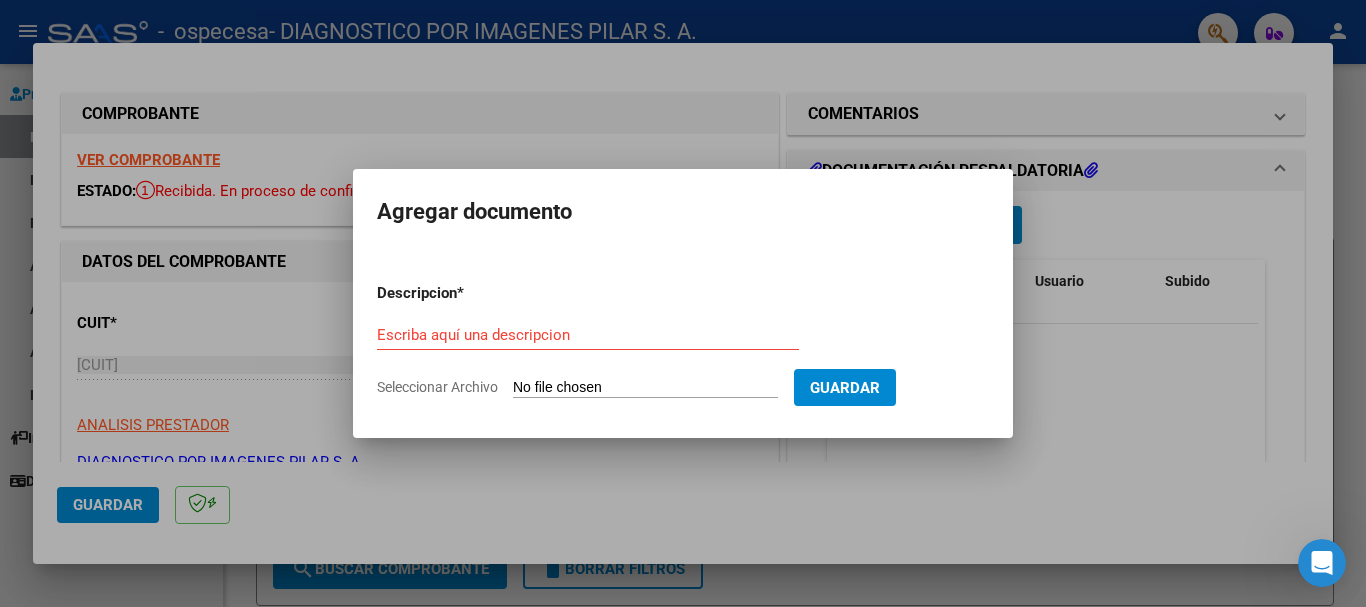 type on "C:\fakepath\rendicion FC 5172.pdf" 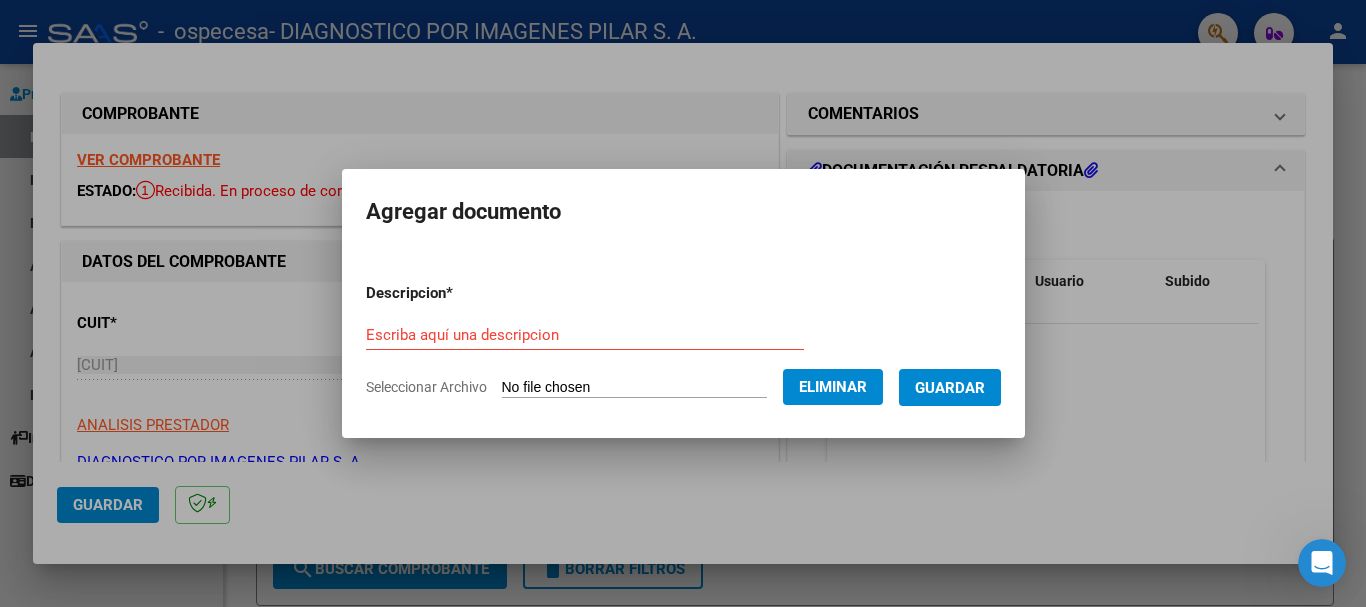 click on "Escriba aquí una descripcion" at bounding box center (585, 335) 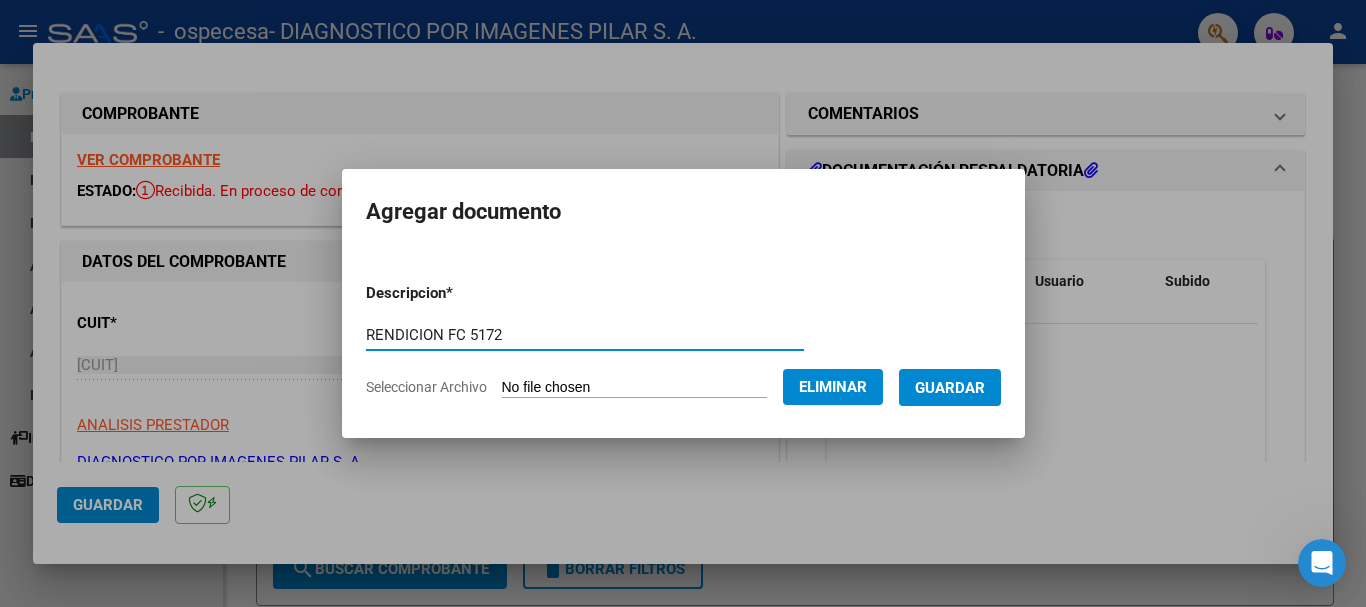 type on "RENDICION FC 5172" 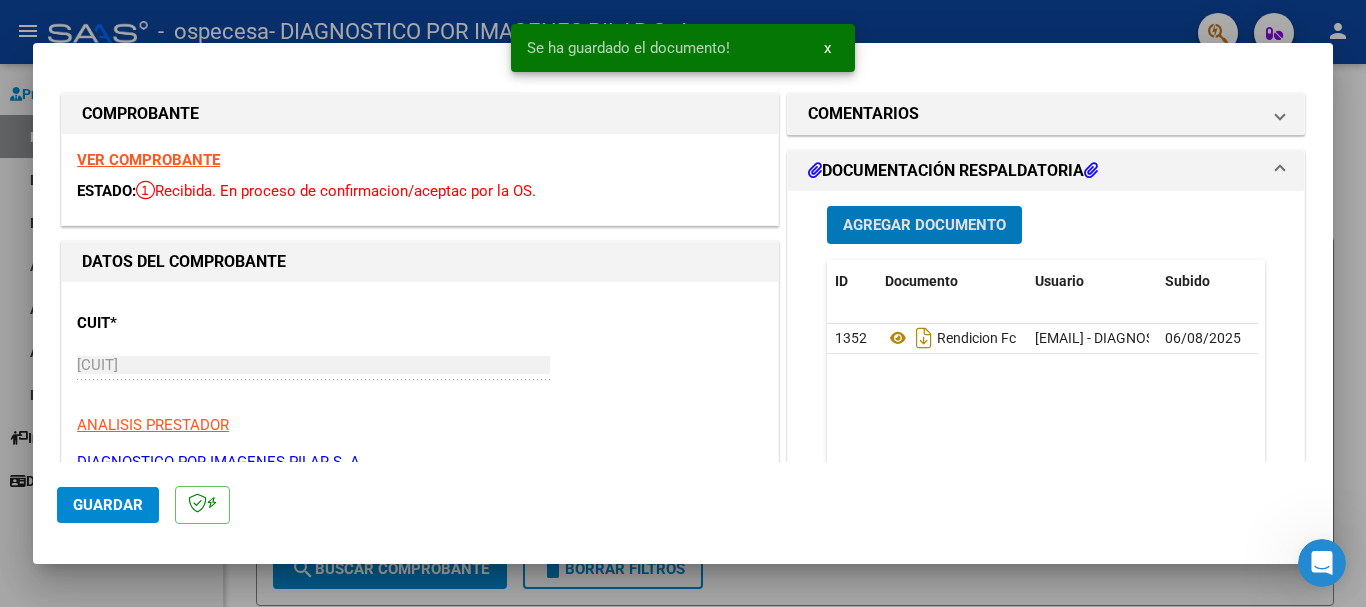 click on "Agregar Documento" at bounding box center [924, 226] 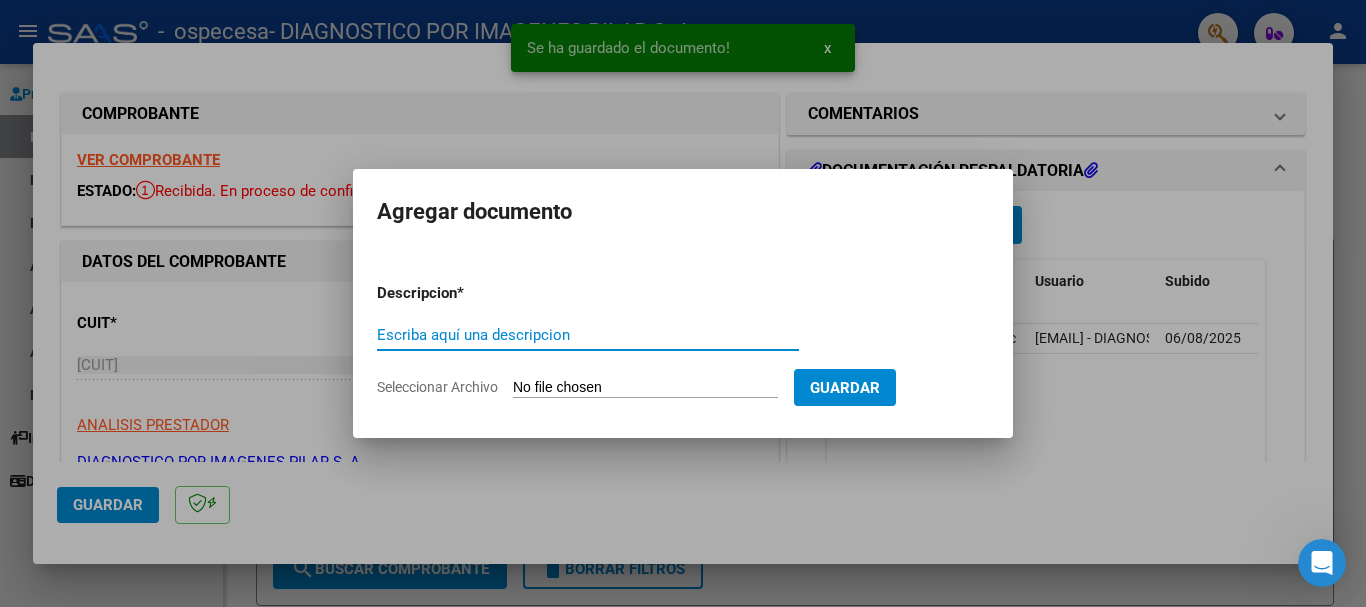 click on "Seleccionar Archivo" at bounding box center (645, 388) 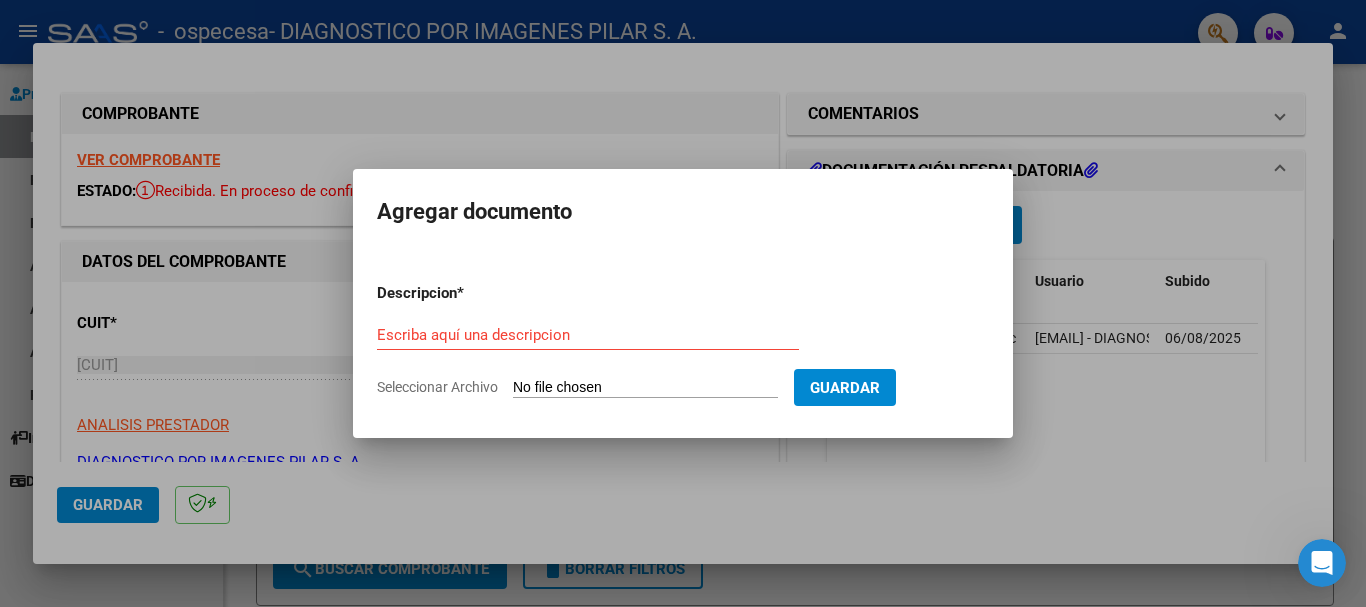 type on "C:\fakepath\FAC B-00006-00005172.zip" 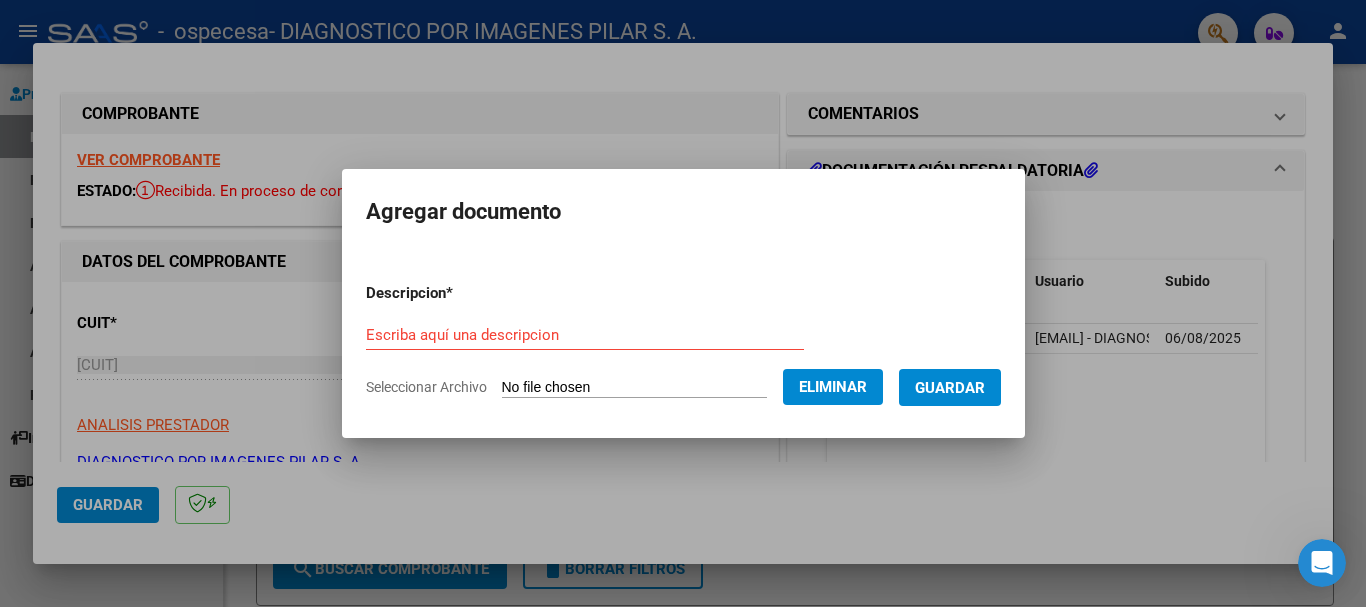 click on "Escriba aquí una descripcion" at bounding box center [585, 335] 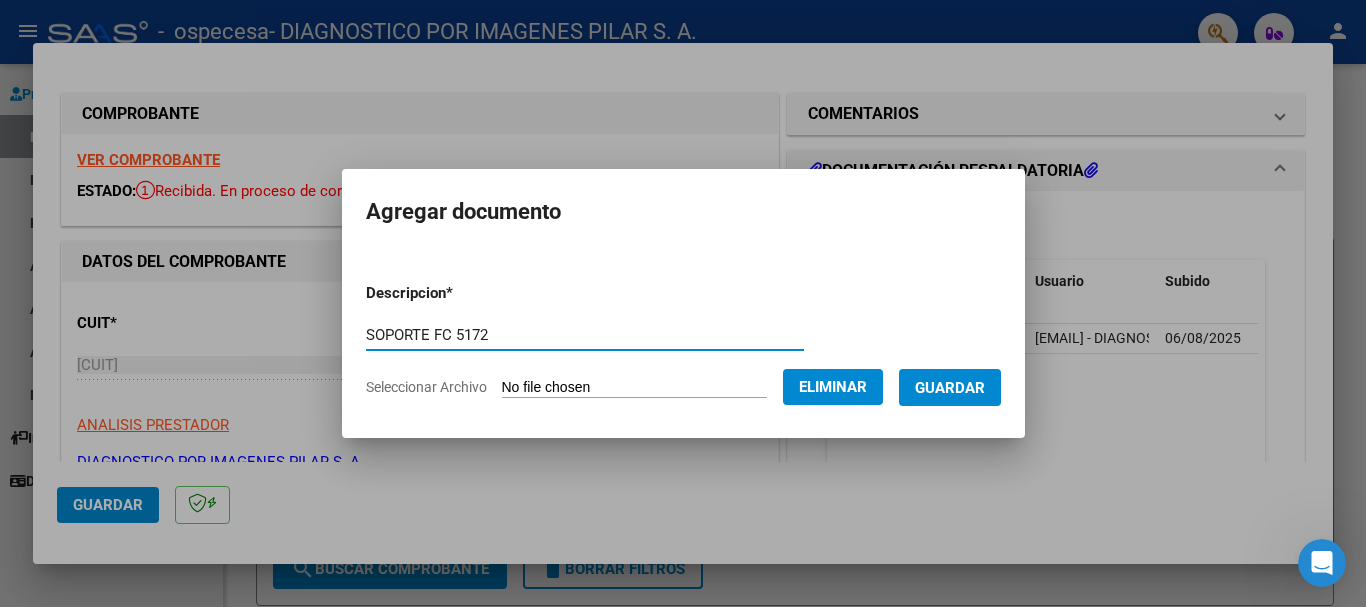 type on "SOPORTE FC 5172" 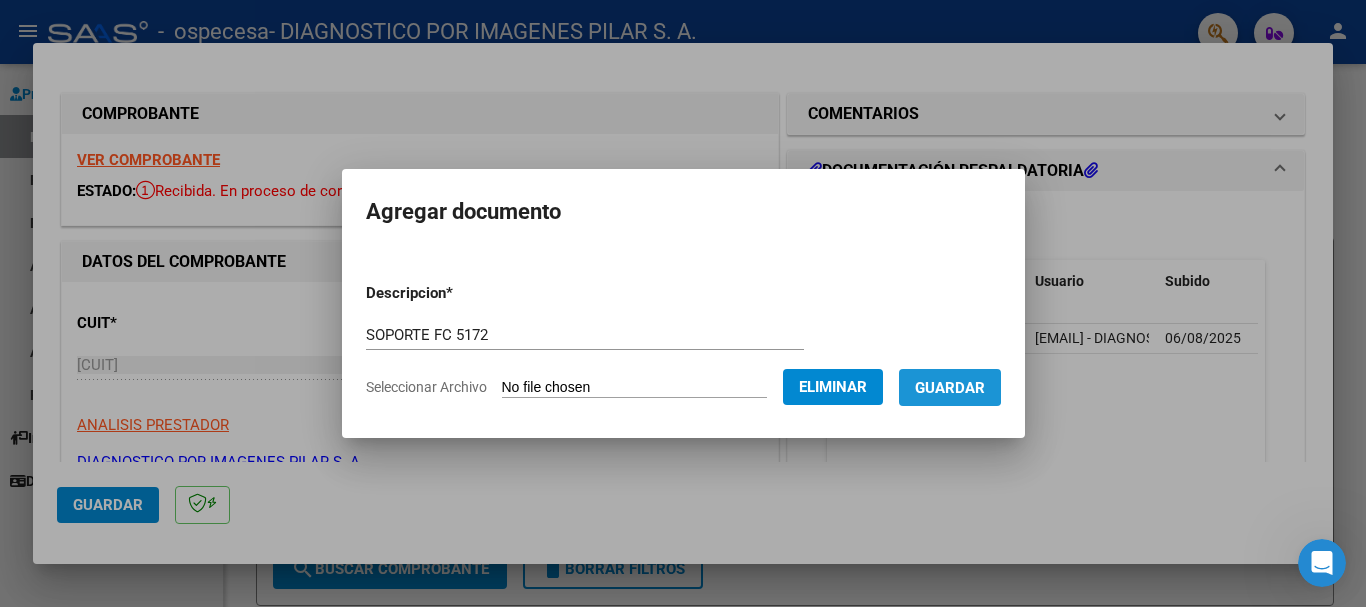 click on "Guardar" at bounding box center (950, 388) 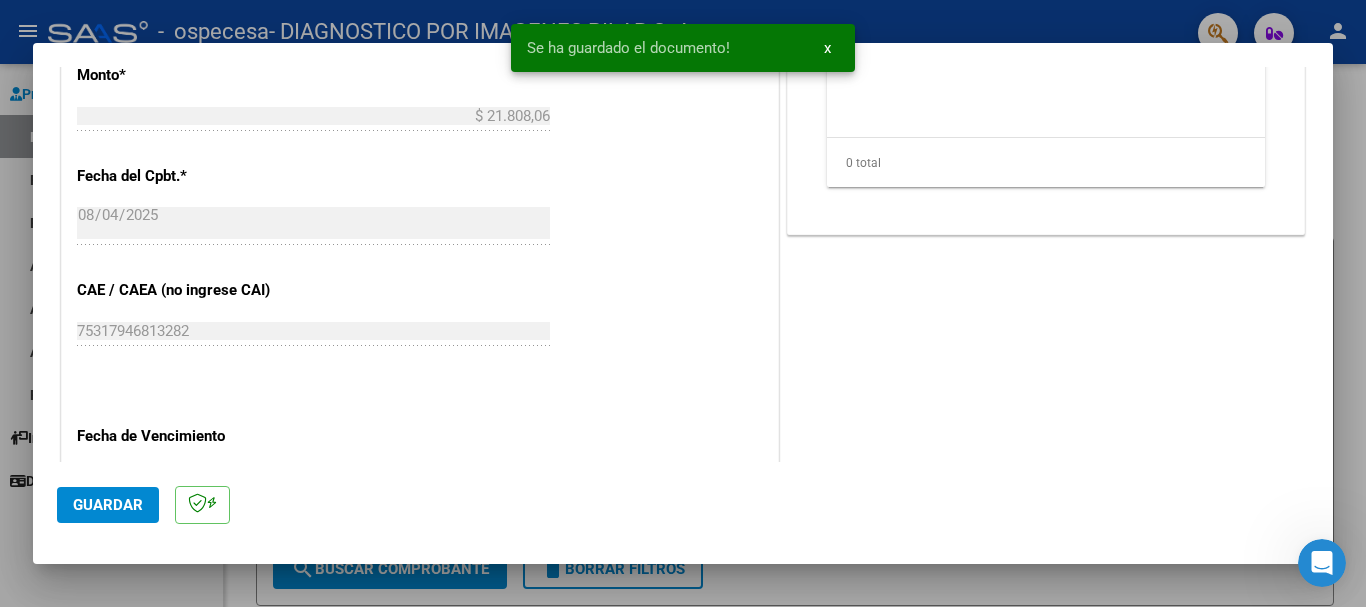 scroll, scrollTop: 900, scrollLeft: 0, axis: vertical 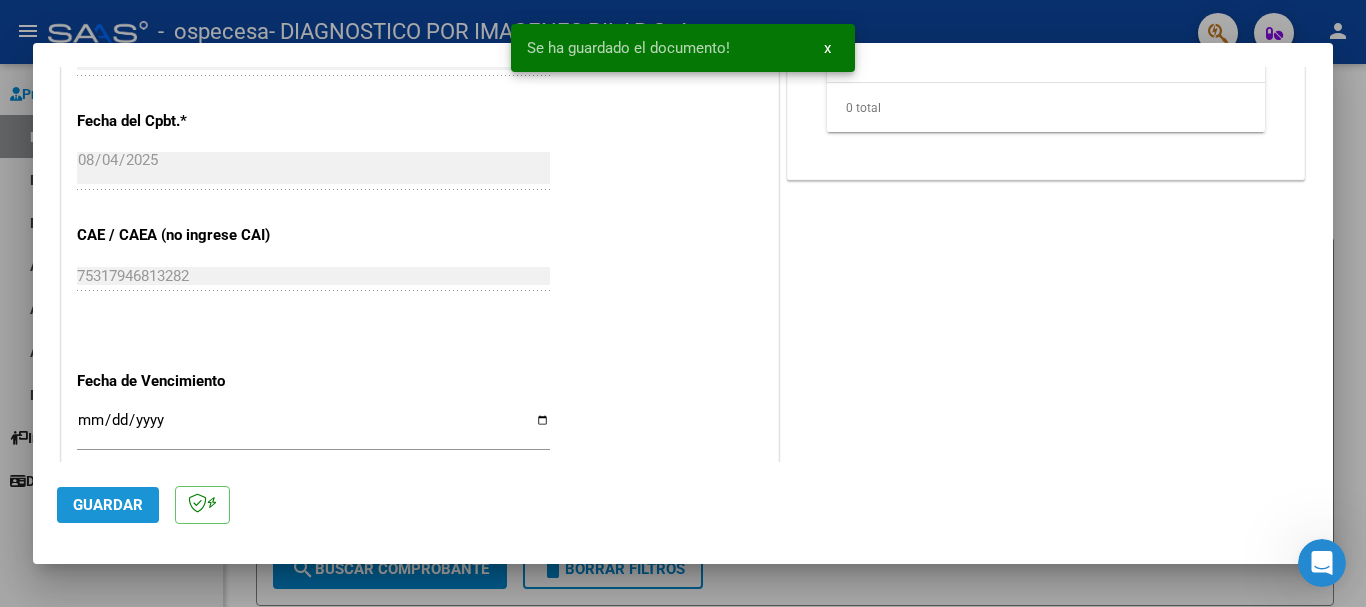 click on "Guardar" 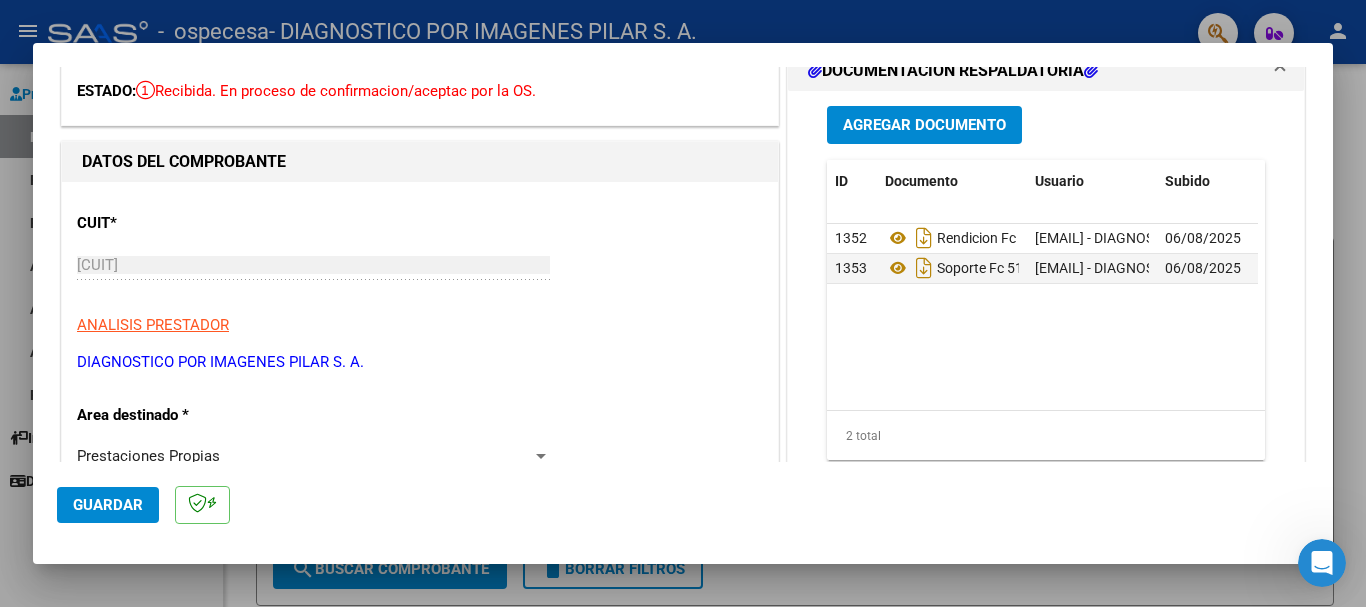 scroll, scrollTop: 0, scrollLeft: 0, axis: both 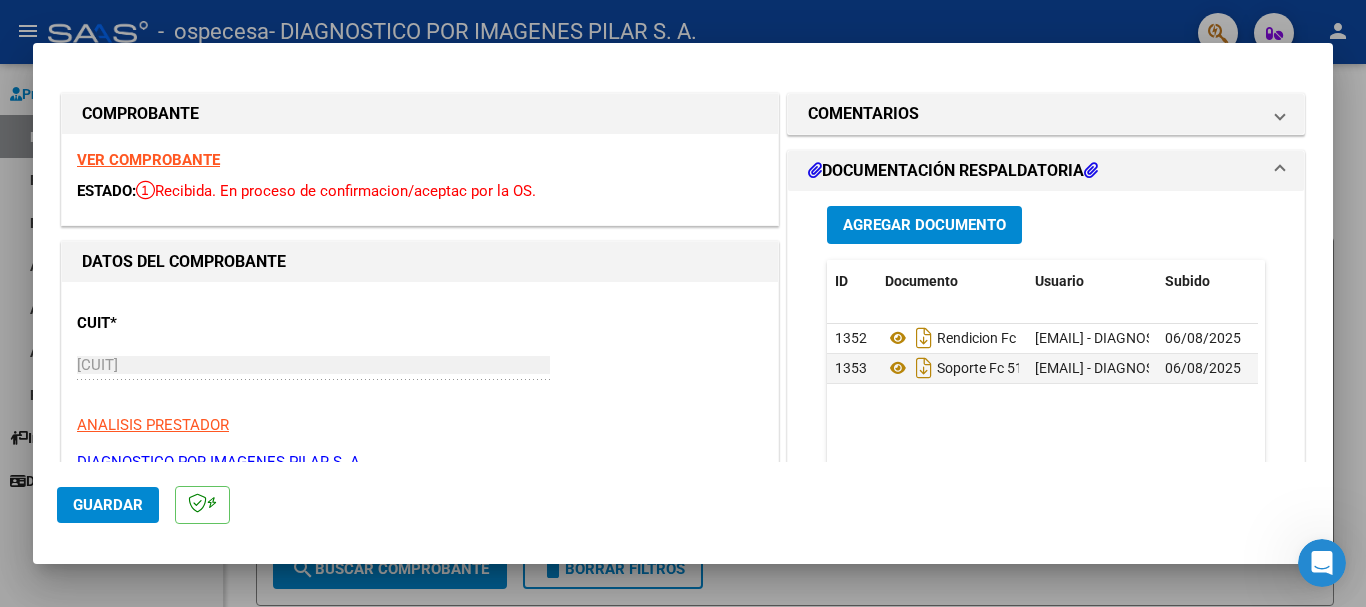 click at bounding box center (683, 303) 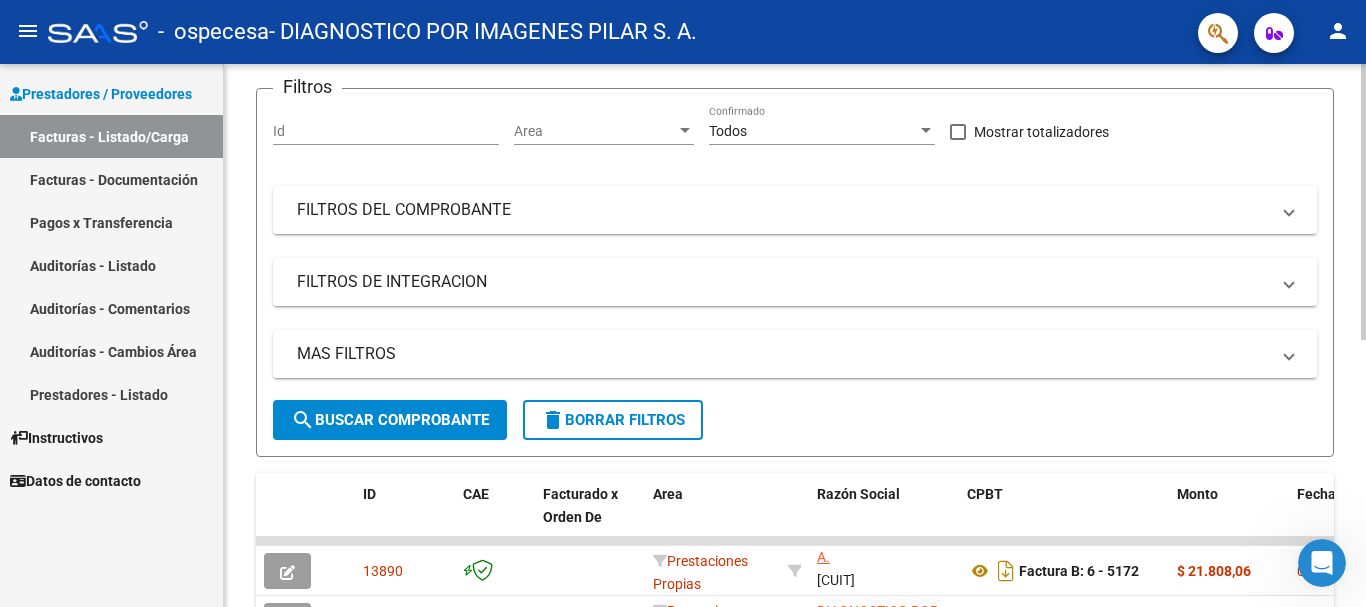 scroll, scrollTop: 0, scrollLeft: 0, axis: both 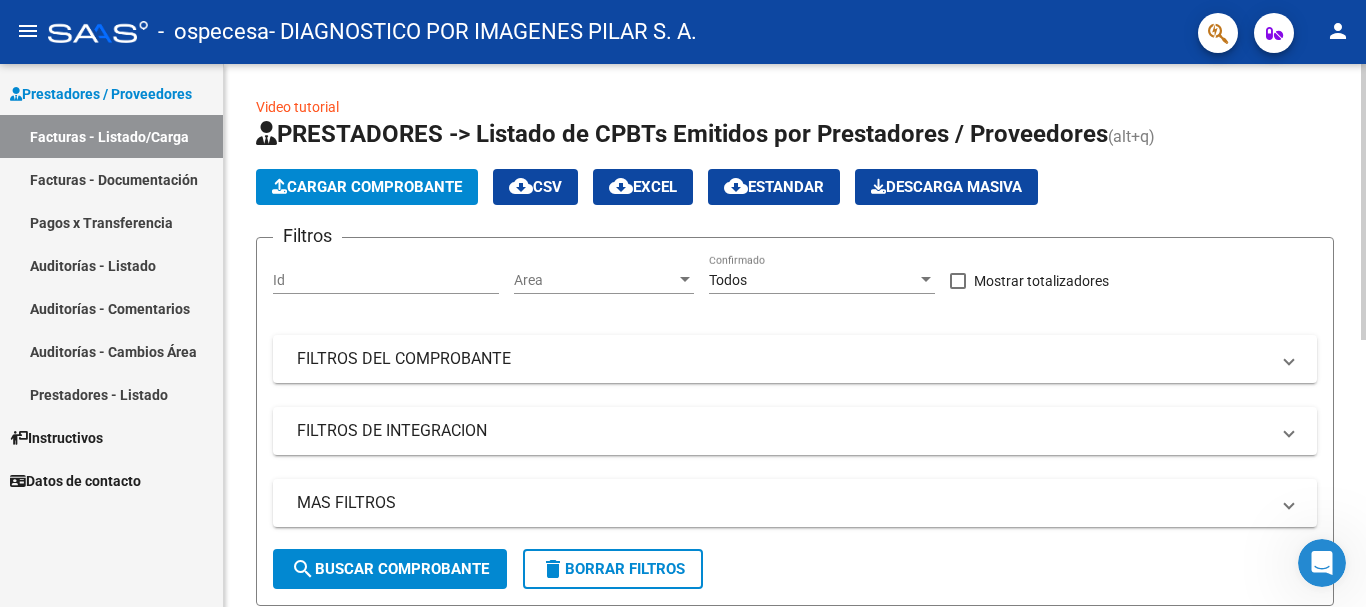 click on "Cargar Comprobante" 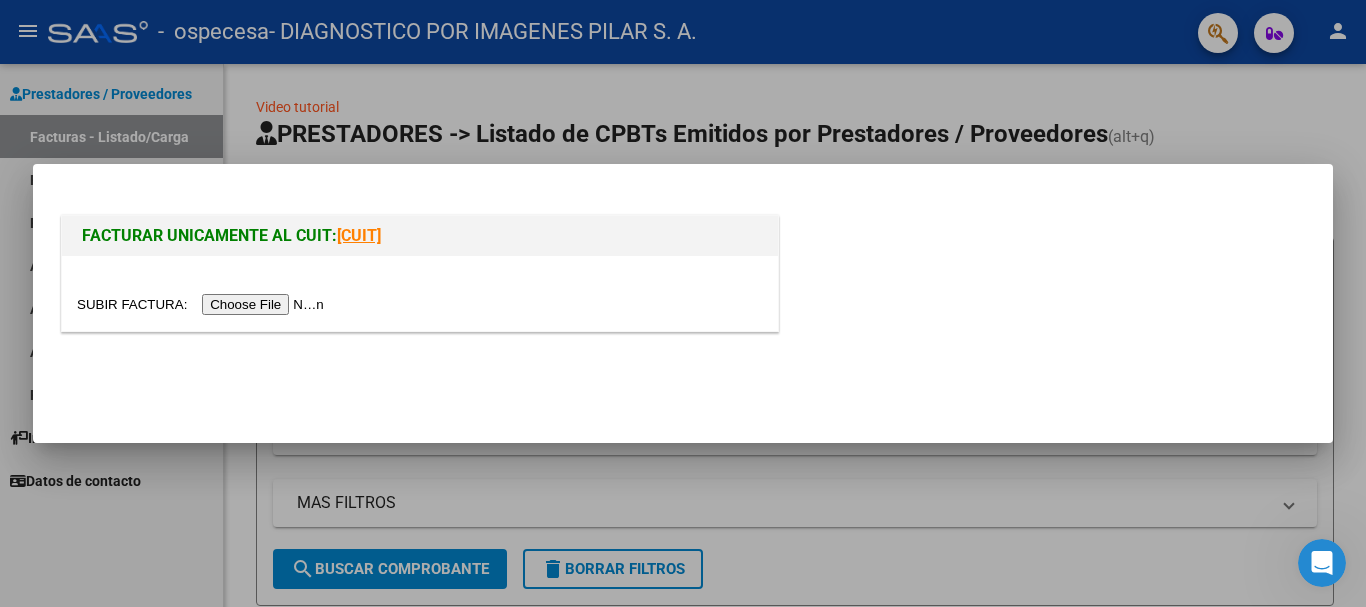 click at bounding box center [203, 304] 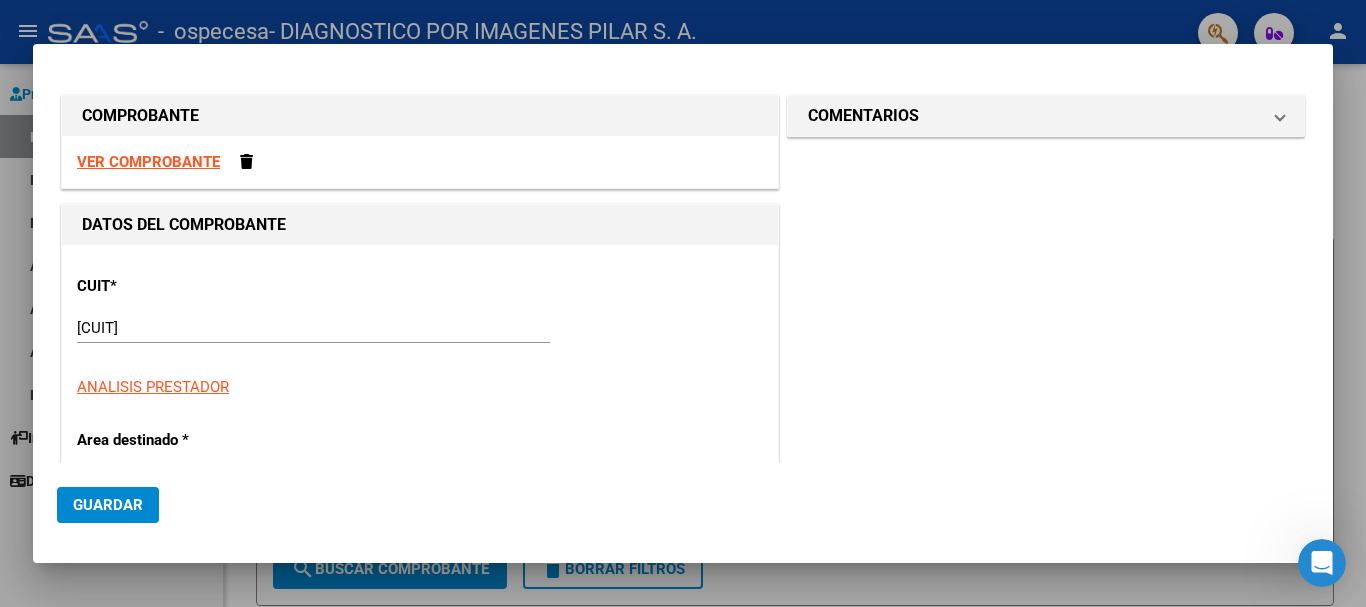 click on "VER COMPROBANTE" at bounding box center [420, 162] 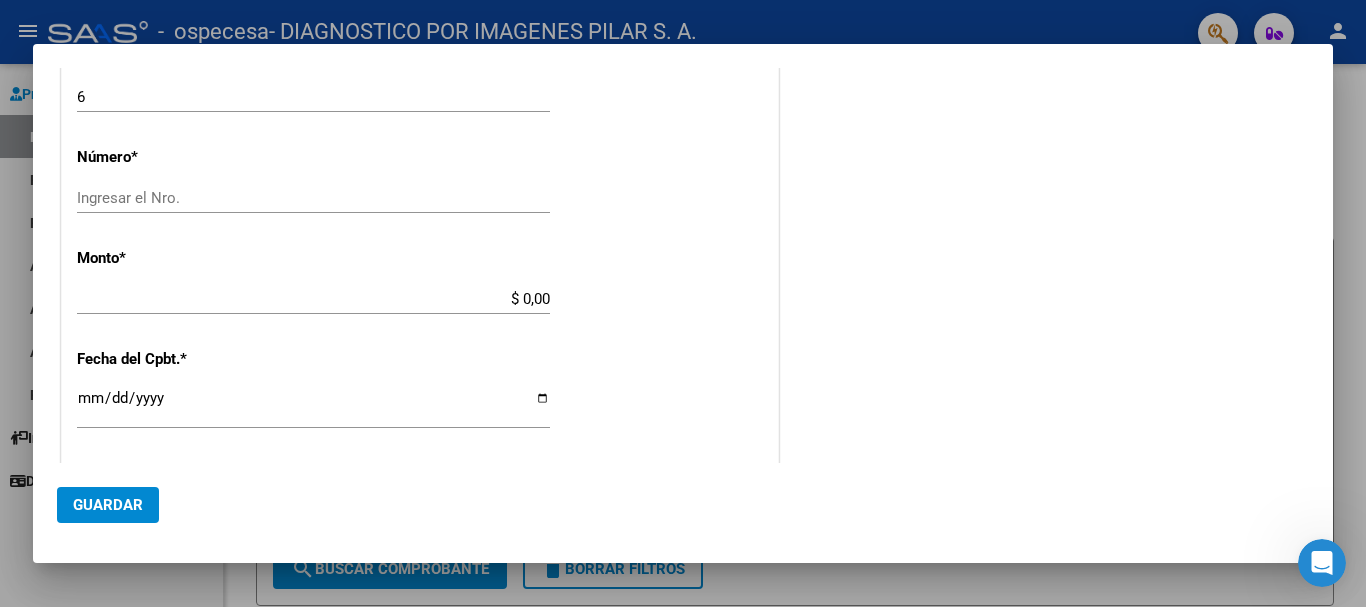 scroll, scrollTop: 553, scrollLeft: 0, axis: vertical 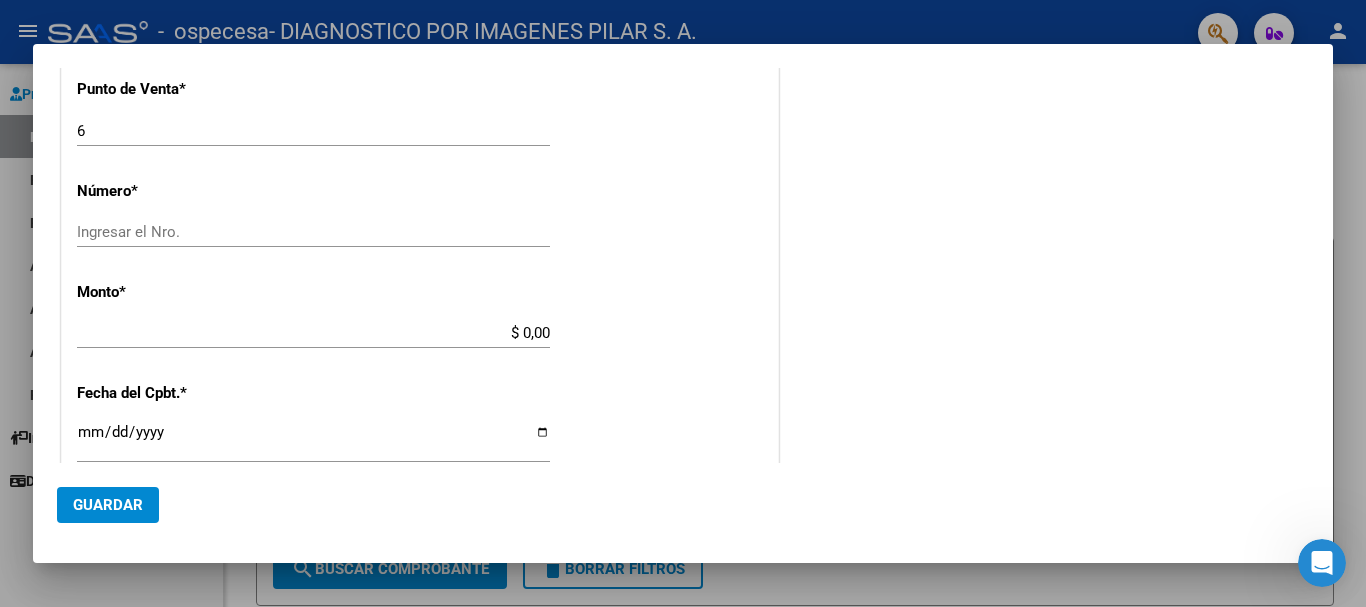 click on "Ingresar el Nro." at bounding box center (313, 232) 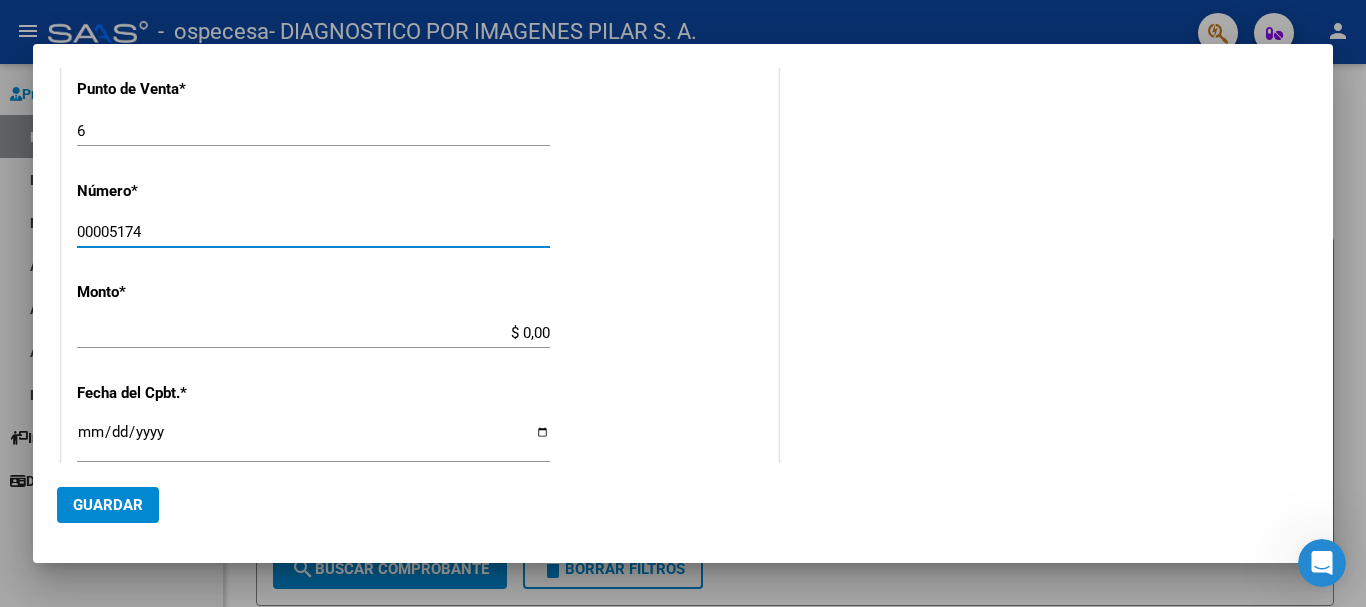 type on "00005174" 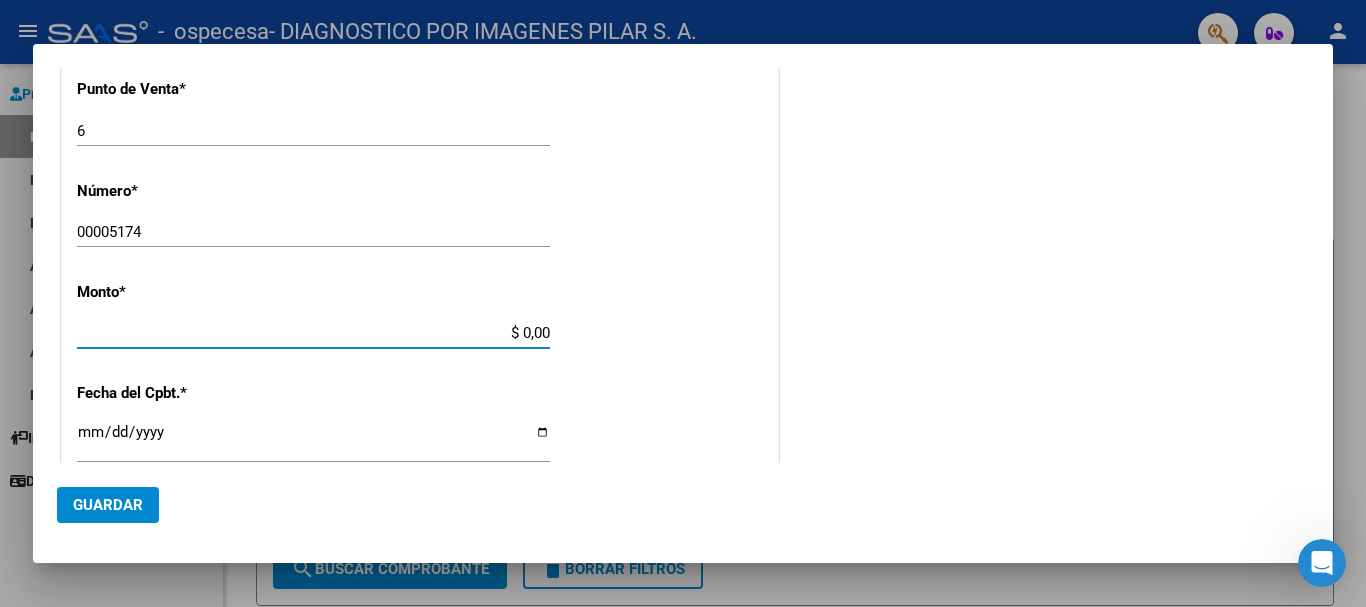 type on "$ 362.661,74" 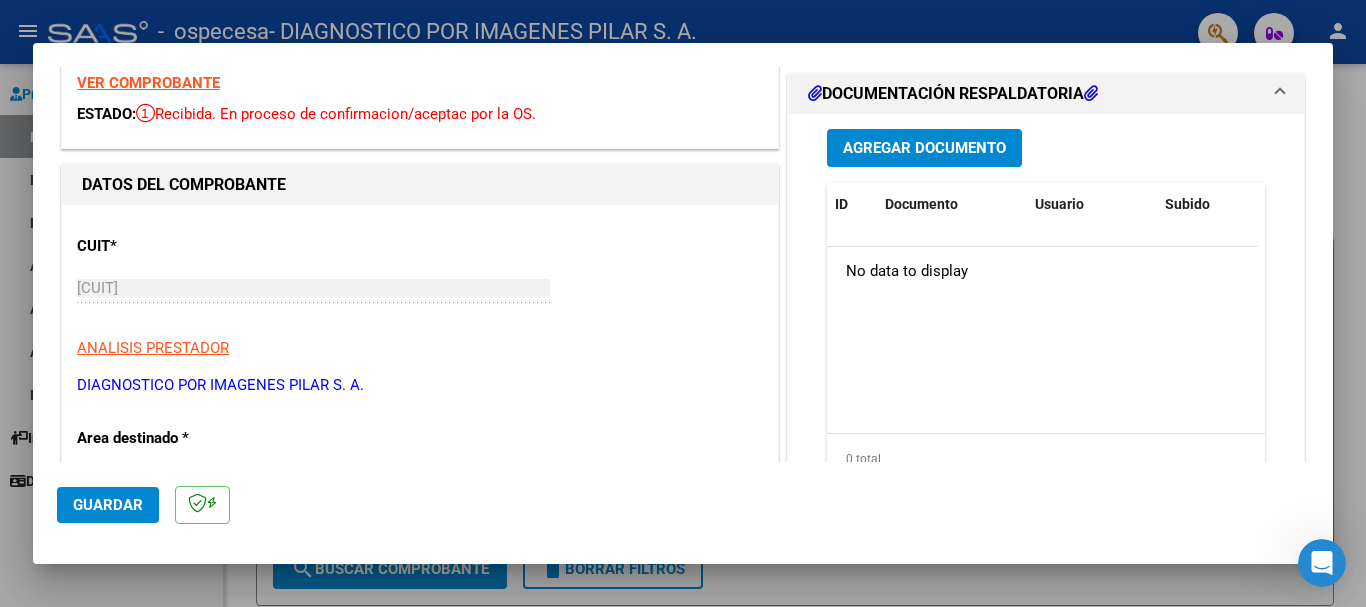 scroll, scrollTop: 0, scrollLeft: 0, axis: both 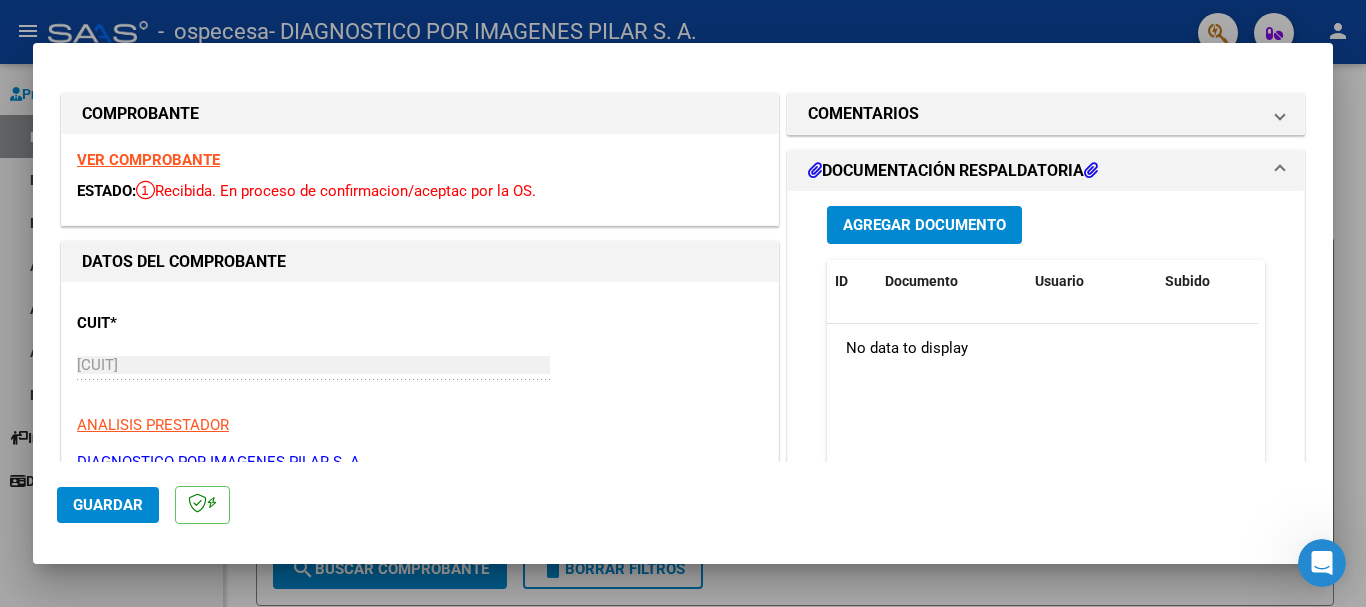 click on "Agregar Documento" at bounding box center [924, 226] 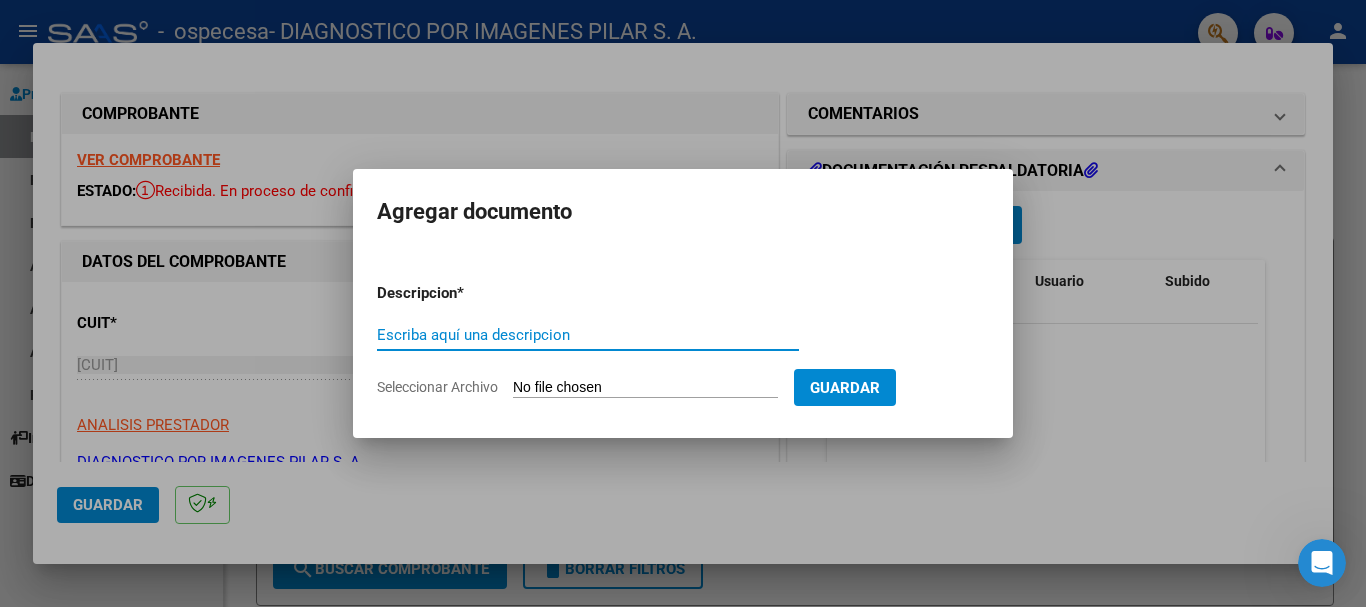 click on "Seleccionar Archivo" at bounding box center (645, 388) 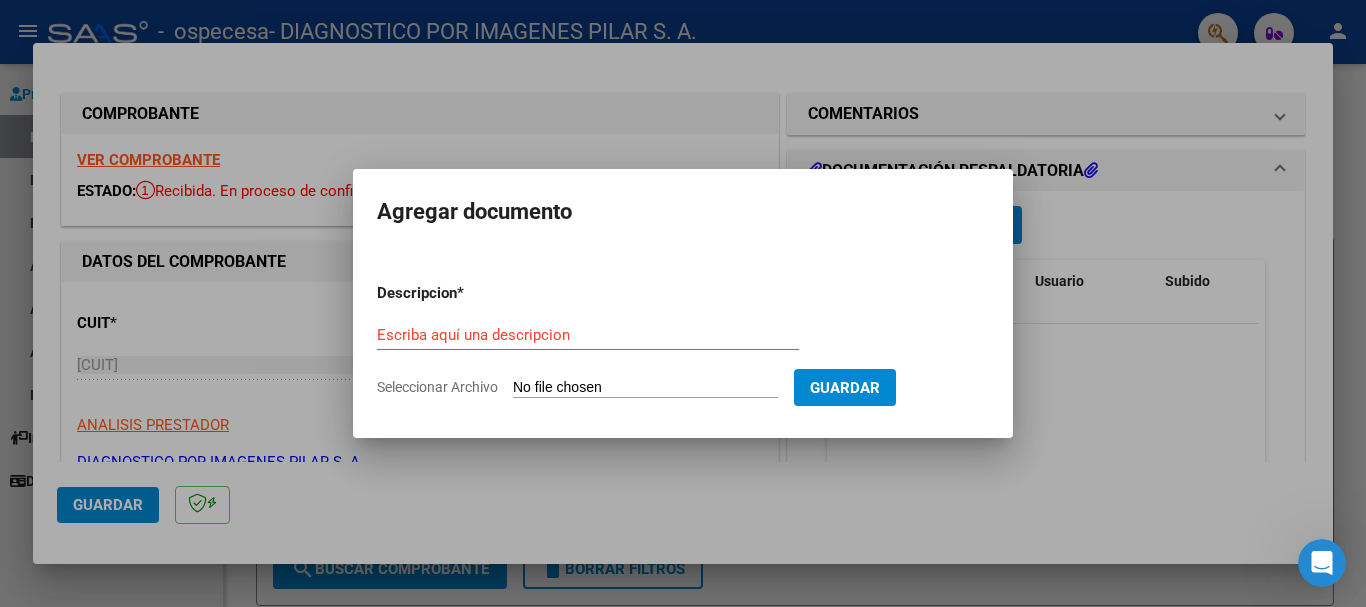 type on "C:\fakepath\OSPECESA OBL PILAR JULIO 2025.pdf" 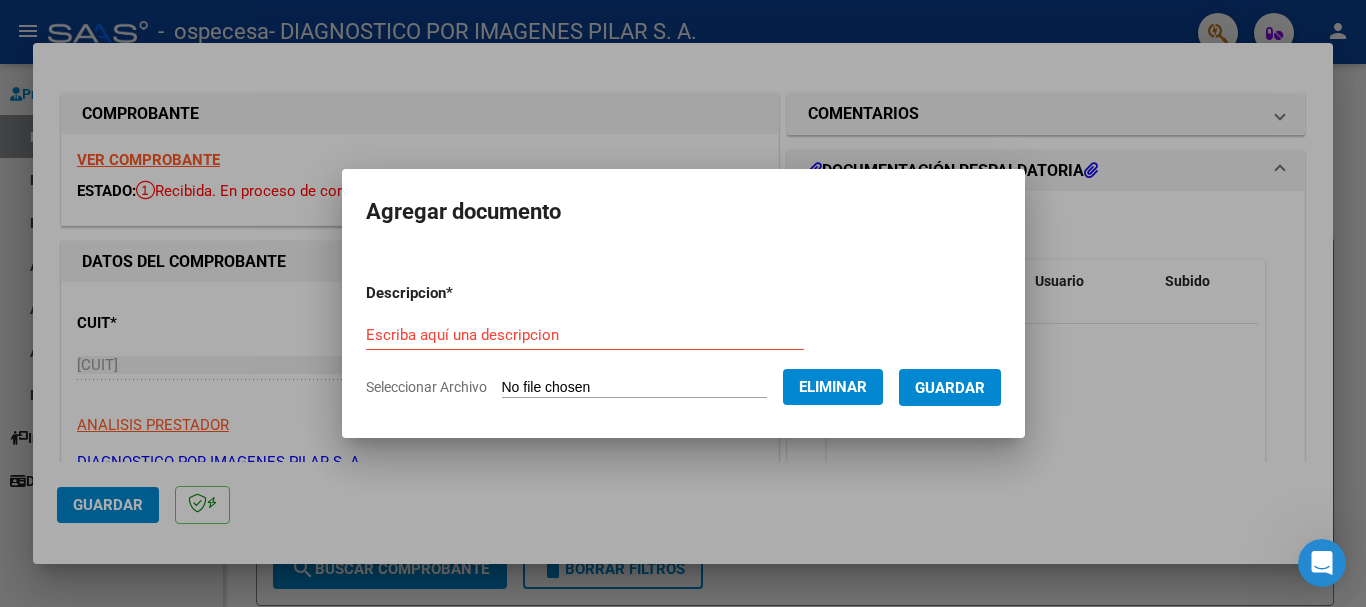 click on "Escriba aquí una descripcion" at bounding box center (585, 335) 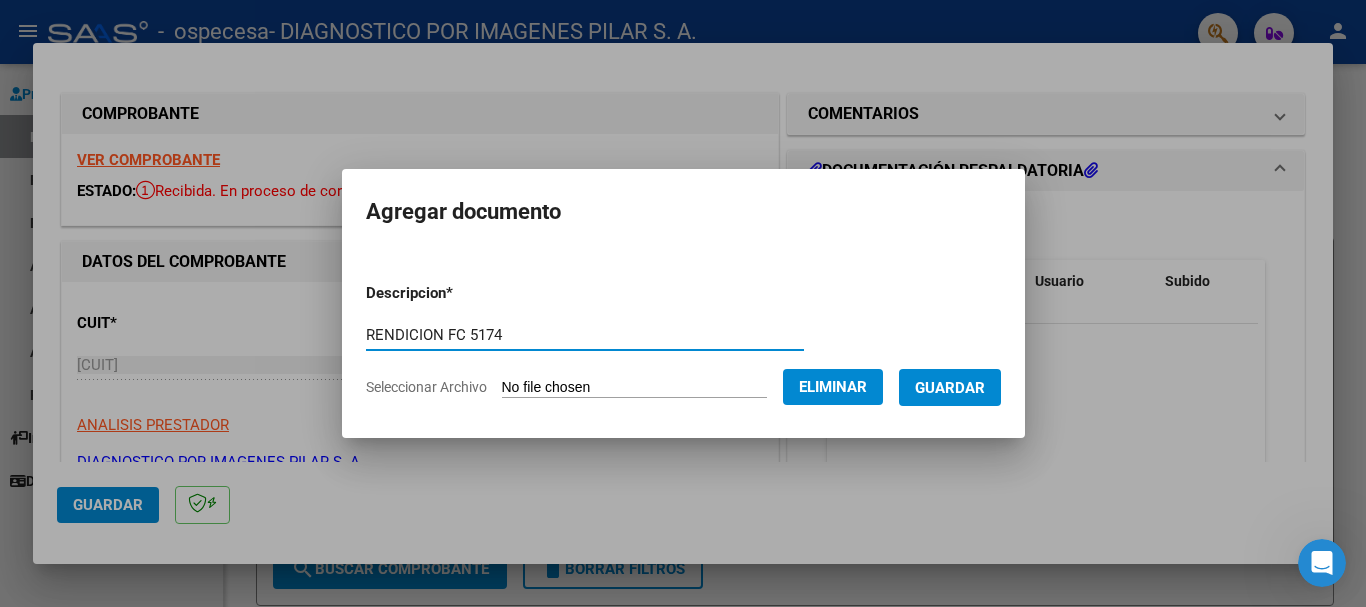 type on "RENDICION FC 5174" 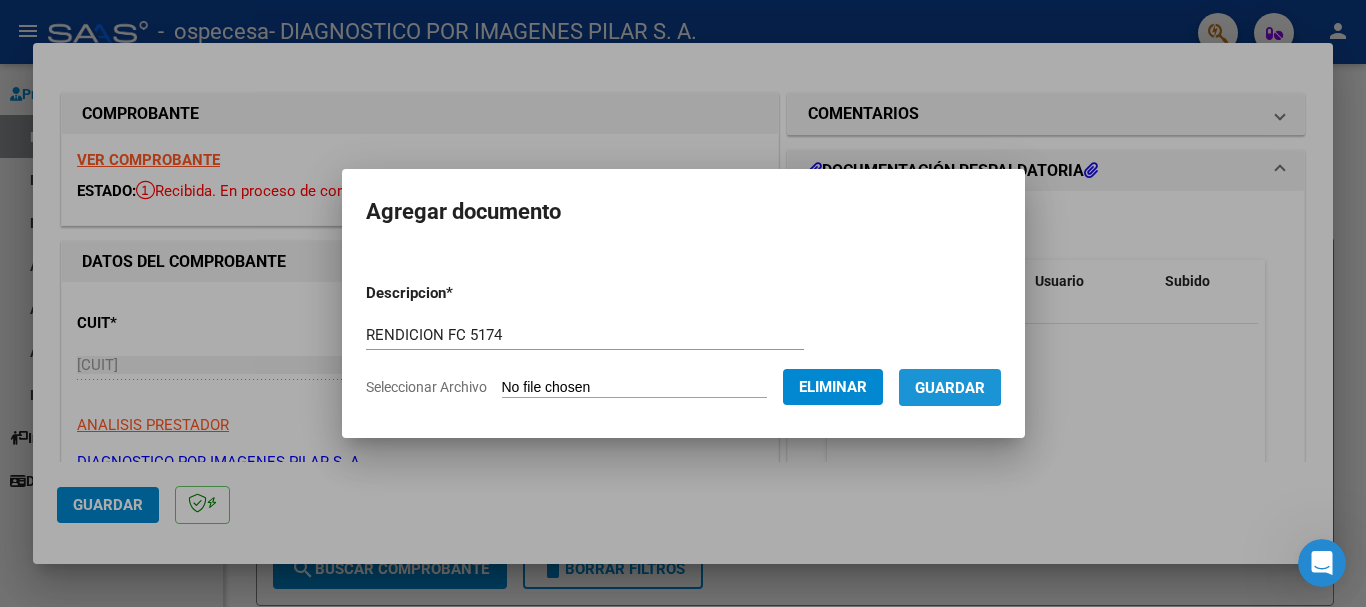 click on "Guardar" at bounding box center [950, 388] 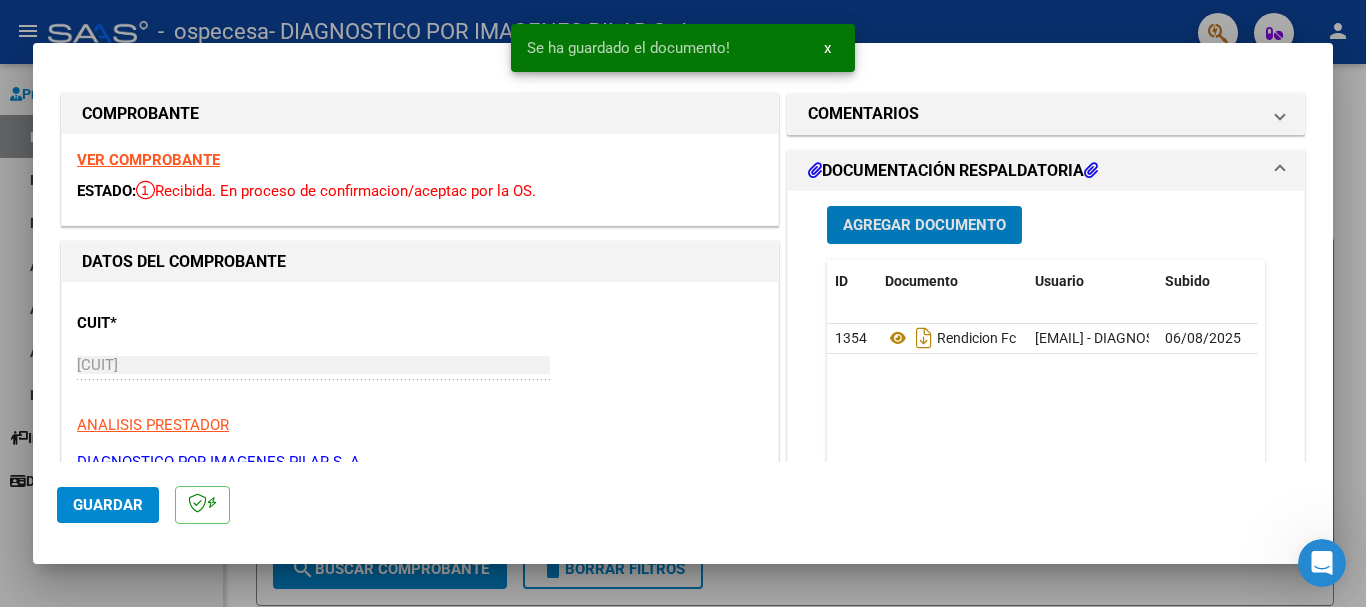 click on "Agregar Documento" at bounding box center (924, 226) 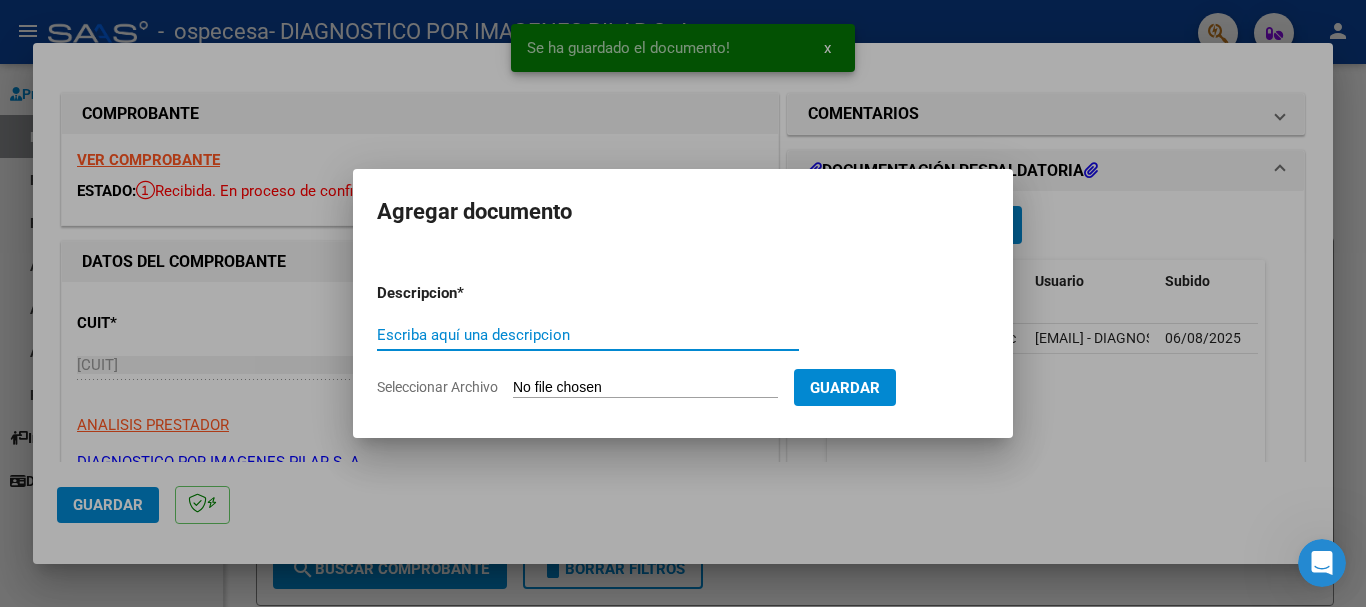 click on "Seleccionar Archivo" at bounding box center [645, 388] 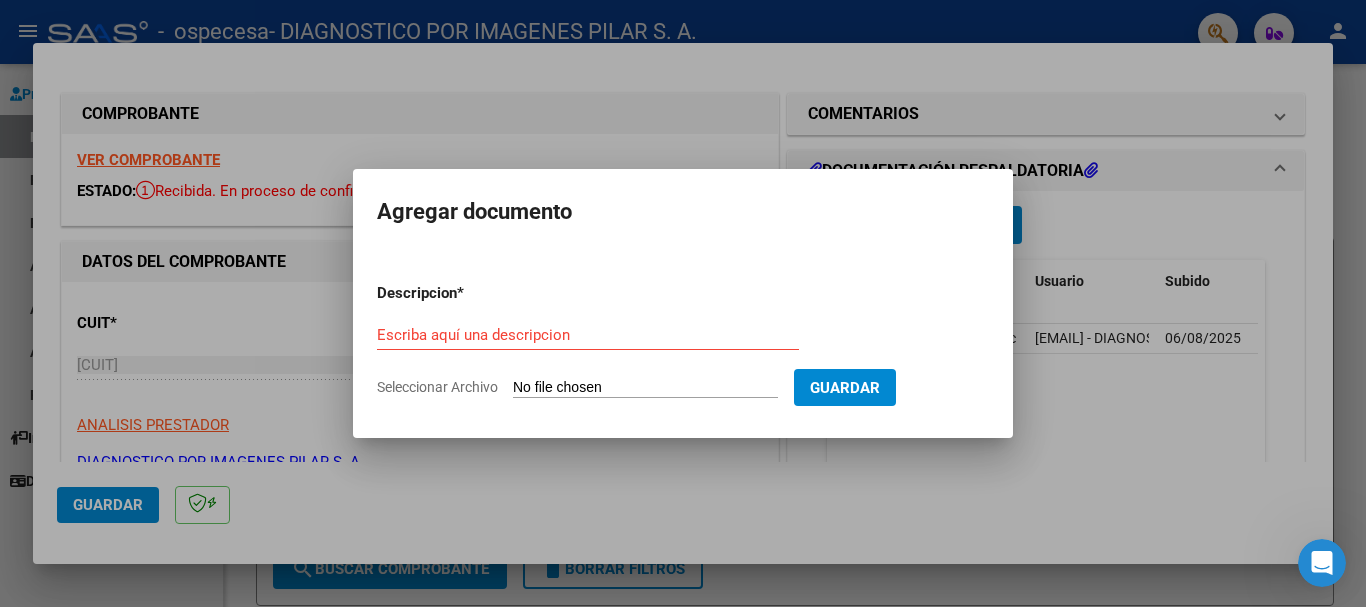 type on "C:\fakepath\FAC B-00006-00005174.zip" 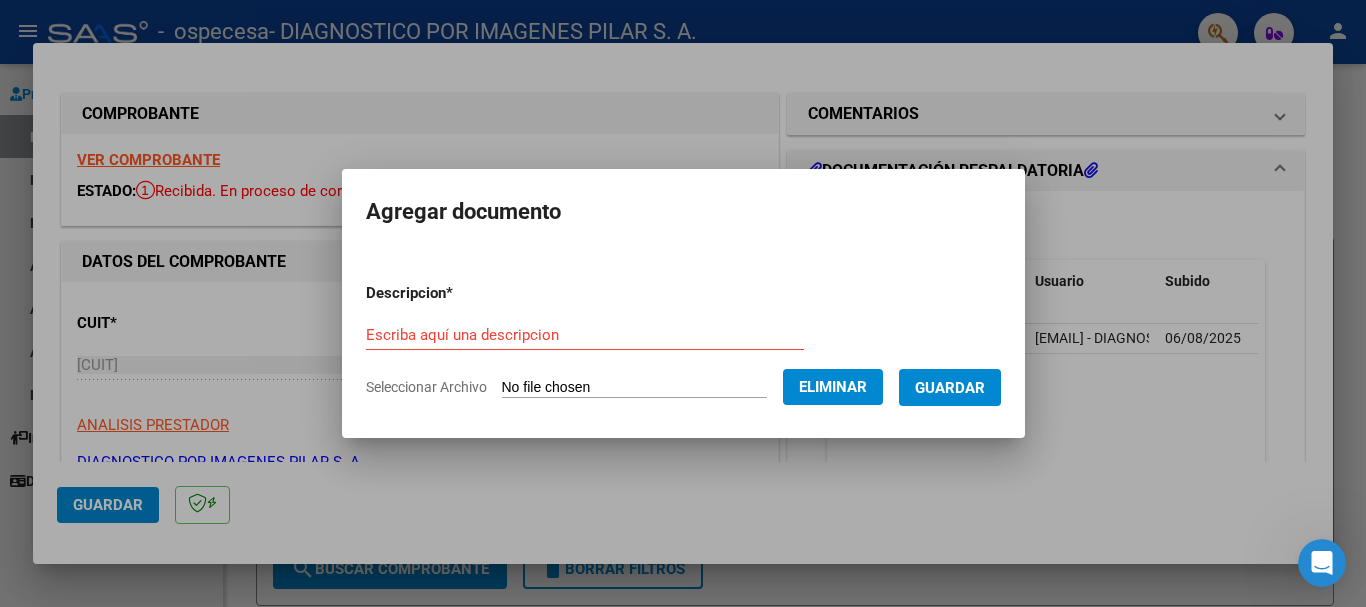 click on "Escriba aquí una descripcion" at bounding box center [585, 335] 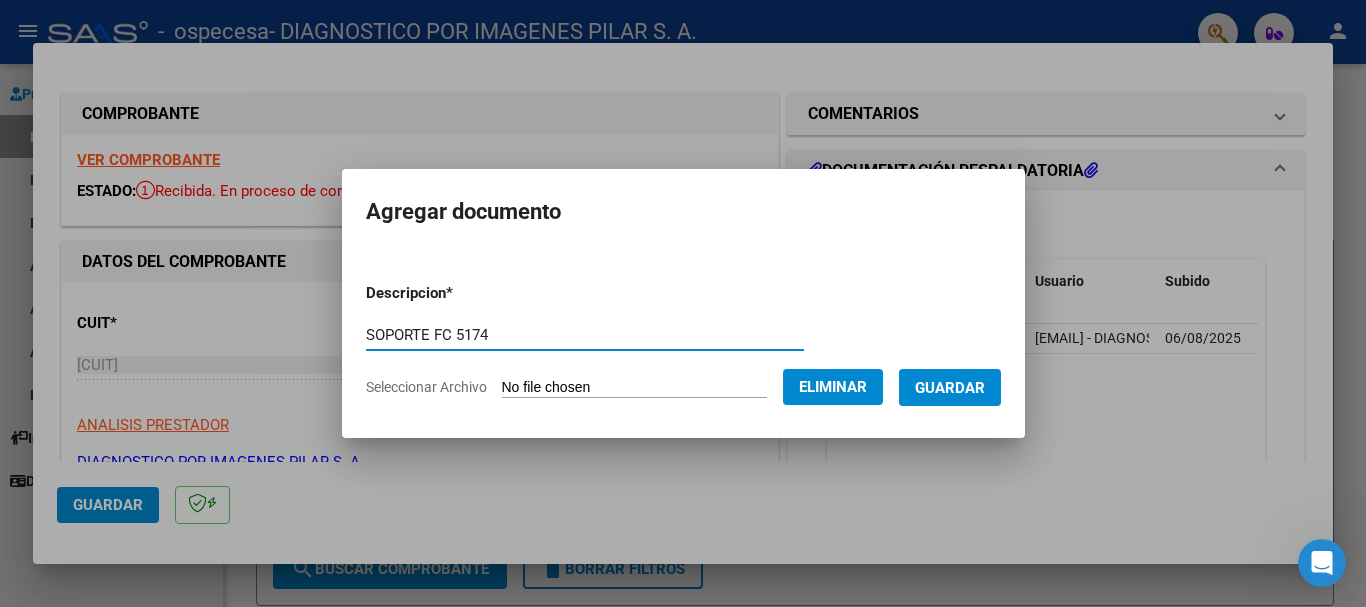 type on "SOPORTE FC 5174" 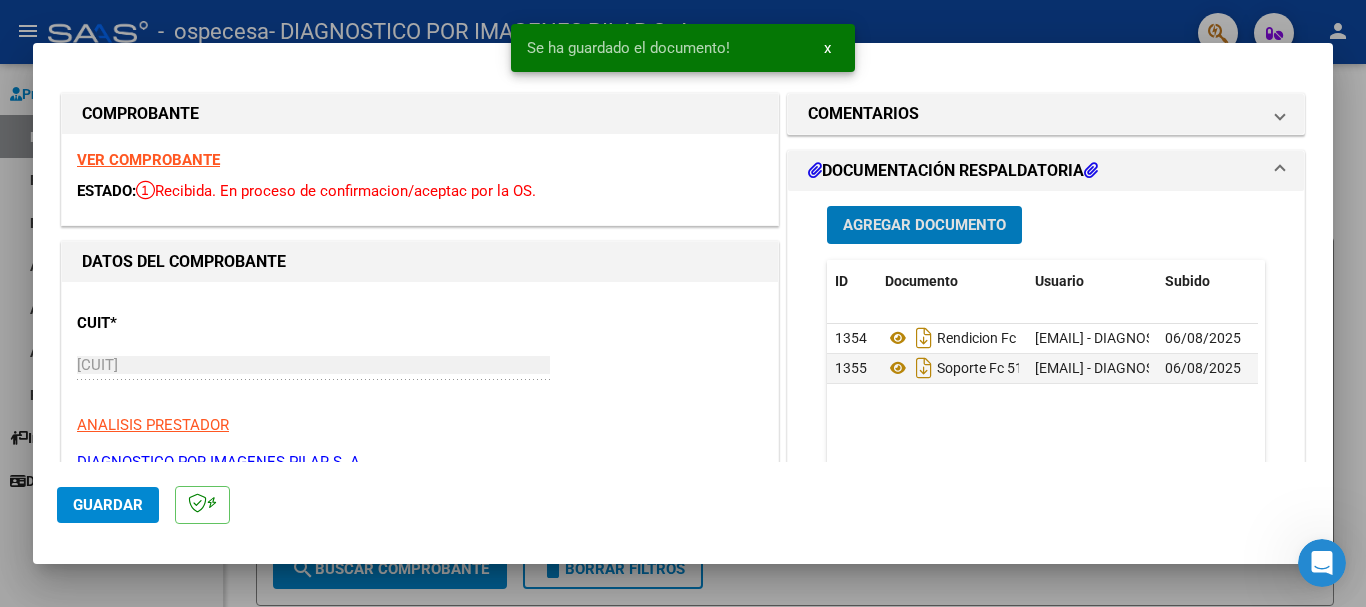 click on "Guardar" 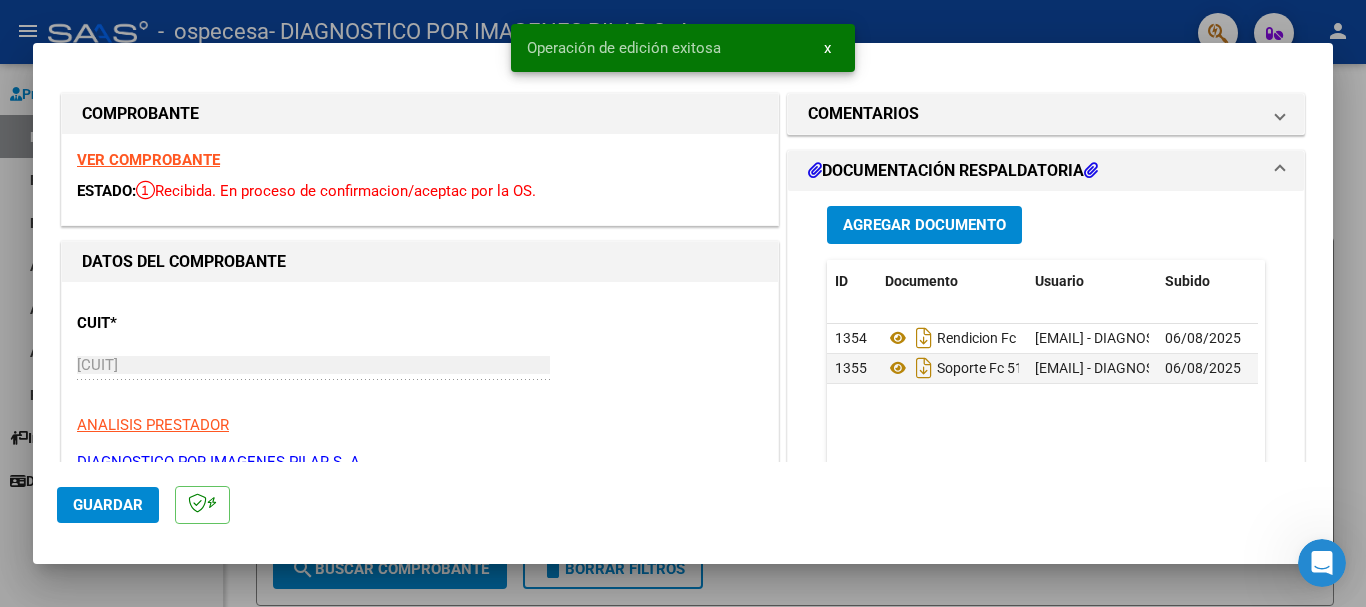 click at bounding box center [683, 303] 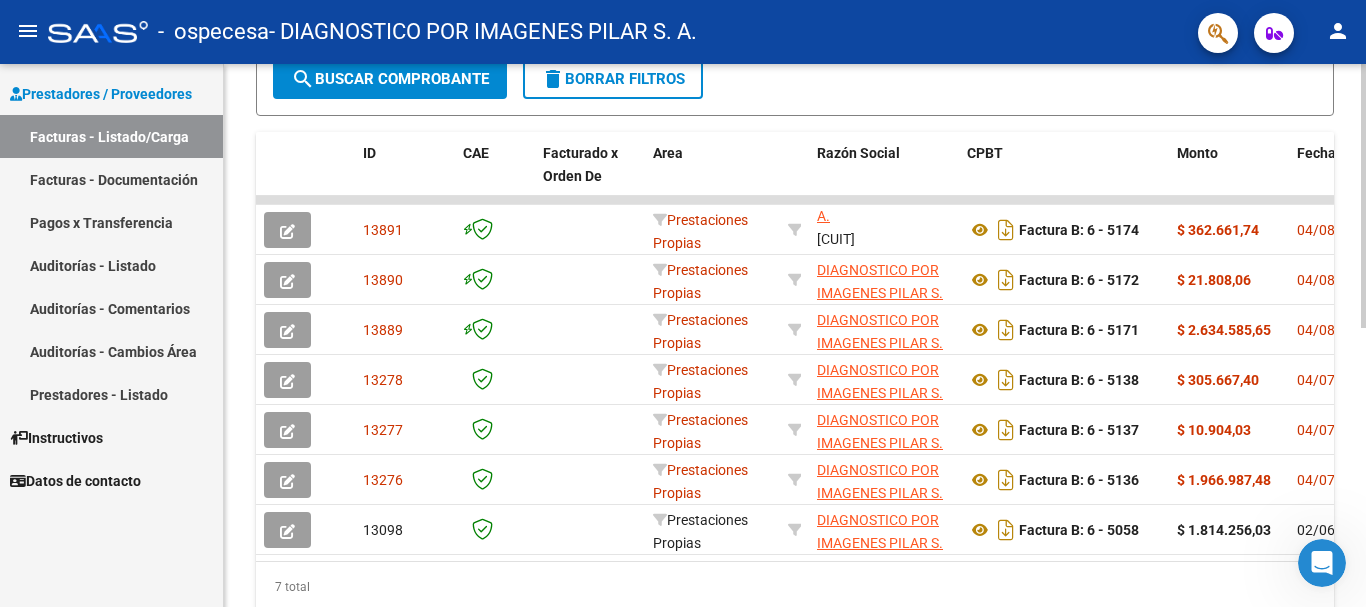 scroll, scrollTop: 500, scrollLeft: 0, axis: vertical 